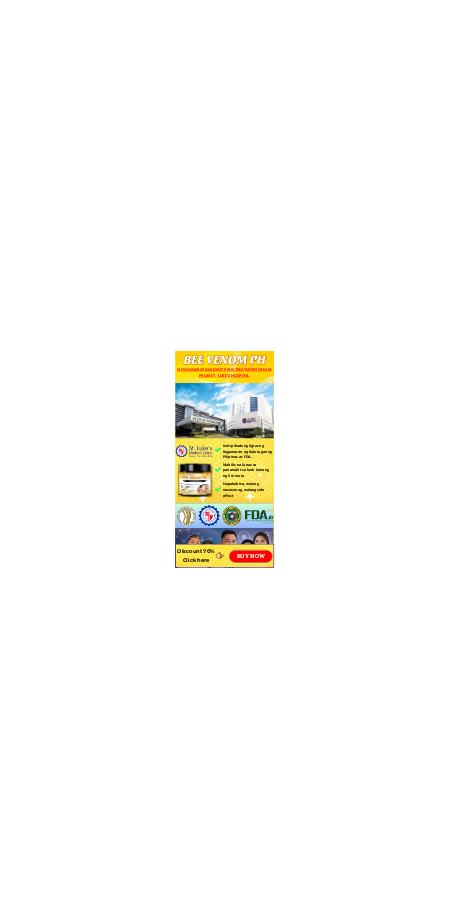 scroll, scrollTop: 0, scrollLeft: 0, axis: both 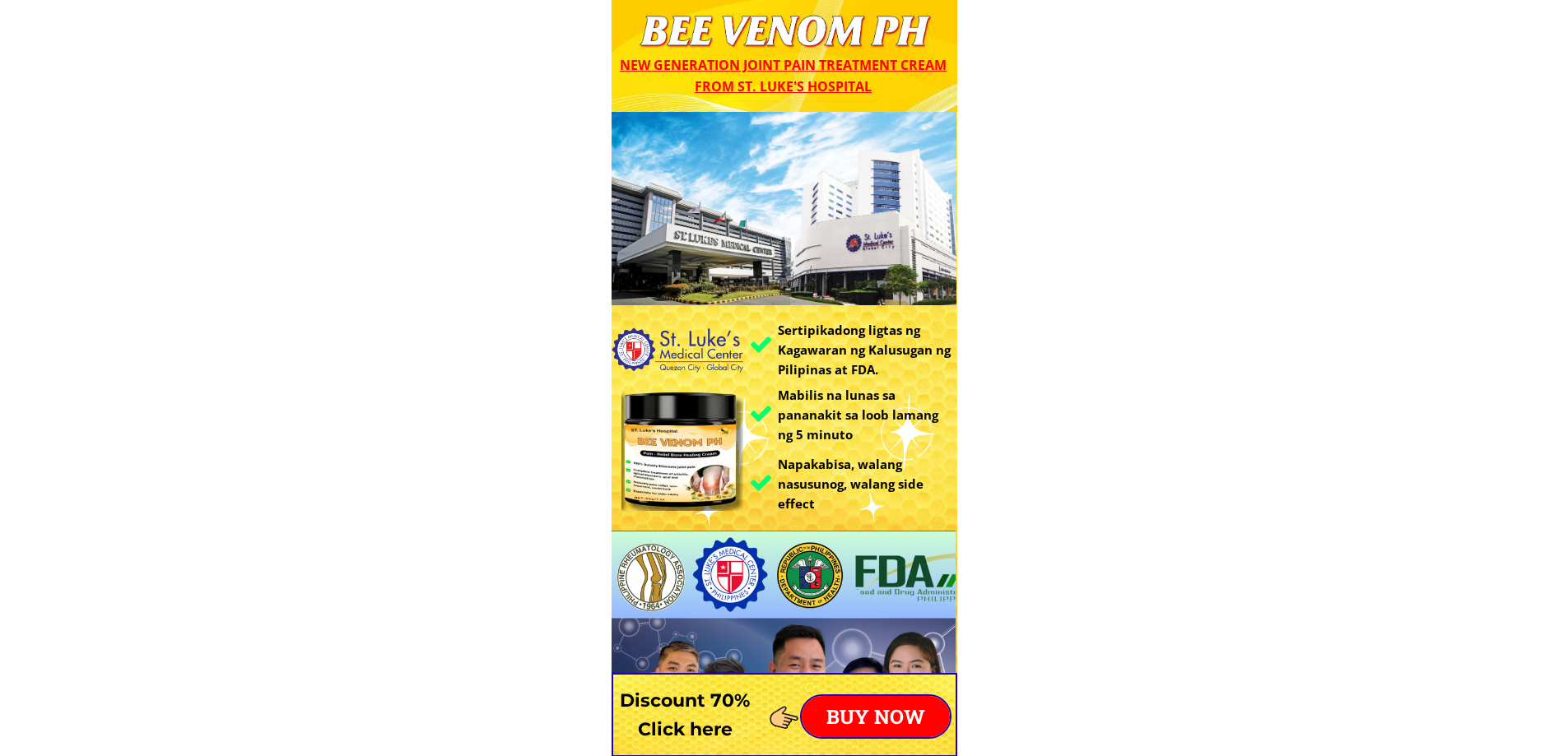 click on "Sertipikadong ligtas ng Kagawaran ng Kalusugan ng Pilipinas at FDA. Mabilis na lunas sa pananakit sa loob lamang ng 5 minuto Napakabisa, walang nasusunog, walang side effect New generation joint pain treatment cream from St. Luke's Hospital Paraan upang makilala ang orihinal na produkto Please Note Tanging ang orihinal na BEE VENOM lamang ang may nakasulat na " ST. Luke's Hospital "  At ang masa ay 50g – isang palatandaan na hindi maaaring pekein.  REAL ! FAKE     Mabilis na paggamot - walang pag-ulit ✅ Pananakit ng likod, leeg at balikat
✅ Pagkabulok, herniated disc
✅ Gout, osteoporosis, pamamanhid sa paa Ang BEE VENOM PH ay lisensyado at garantisado ayon sa mga pamantayan ng FDA at GMP Ang natural na tambalang ito ay mayaman sa biologically active substances na nag-aalok ng maraming benepisyo para sa magkasanib na kalusugan Bee Venom Filtrate: Ang Natural na Powerhouse para sa Arthritis Relief - Mga Anti-inflammatory at Analgesic Effects: Pangunahing Aktibong Sahog: Melittin - Ang  gout" at bounding box center (784, 7646) 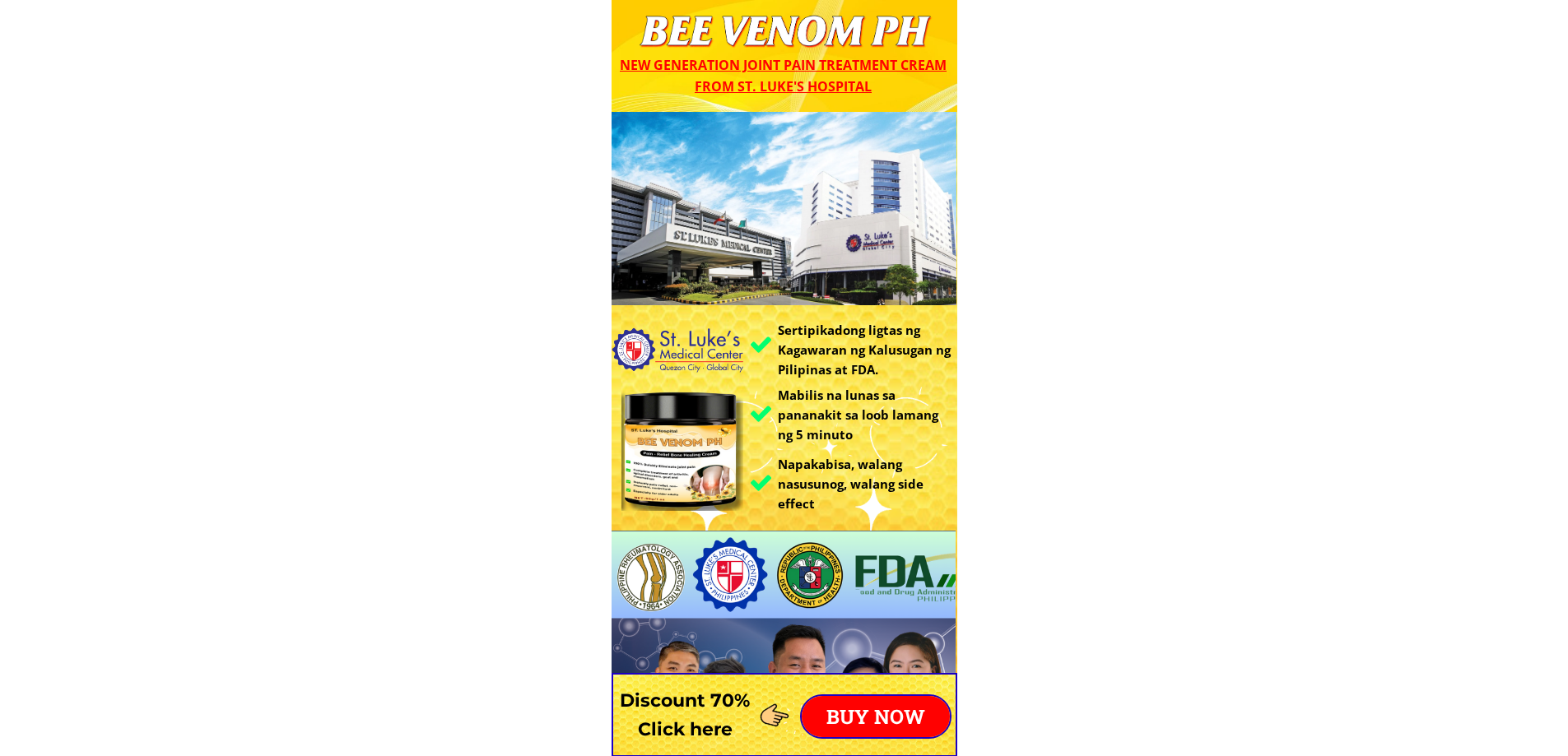 drag, startPoint x: 647, startPoint y: 31, endPoint x: 772, endPoint y: 44, distance: 125.67418 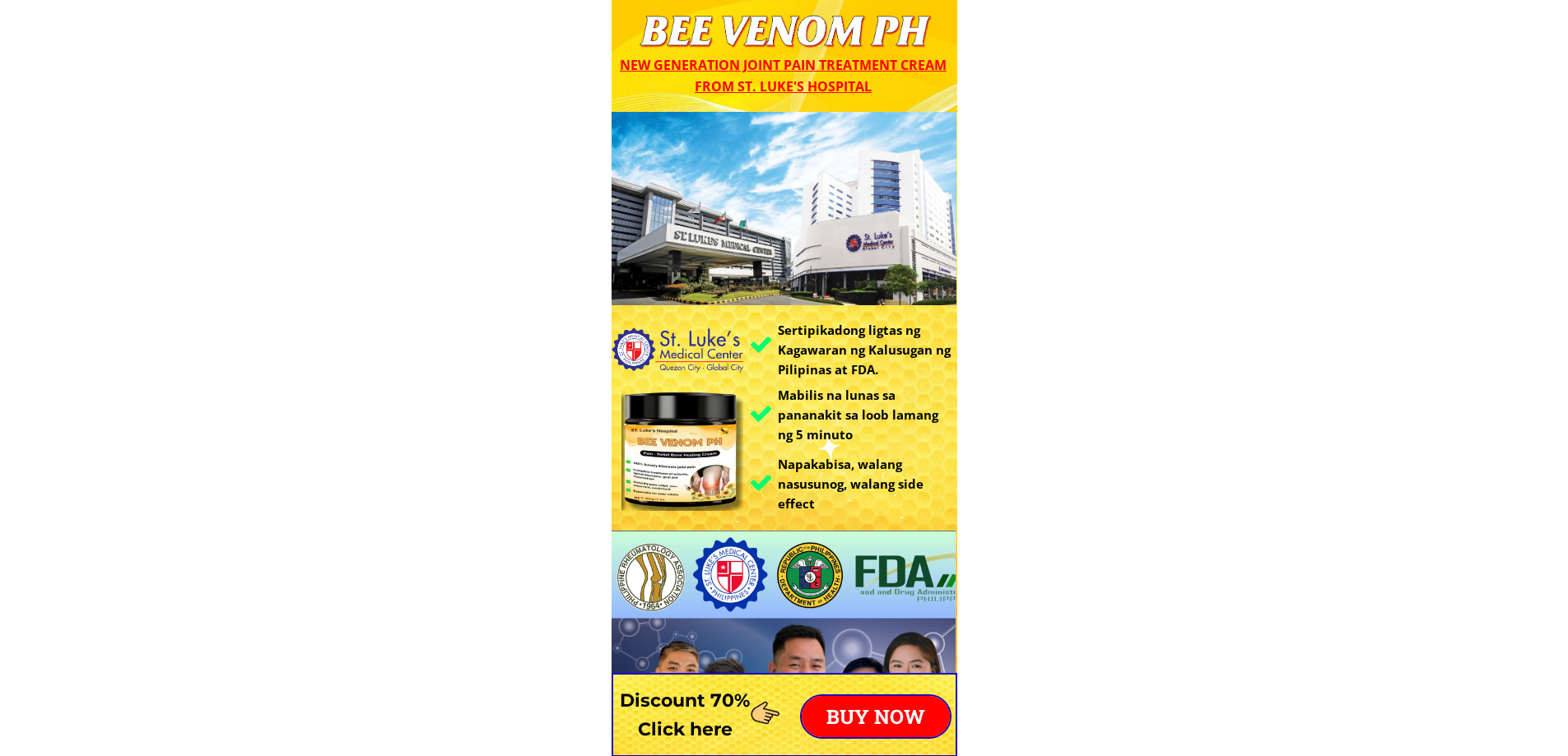 click at bounding box center [784, -24] 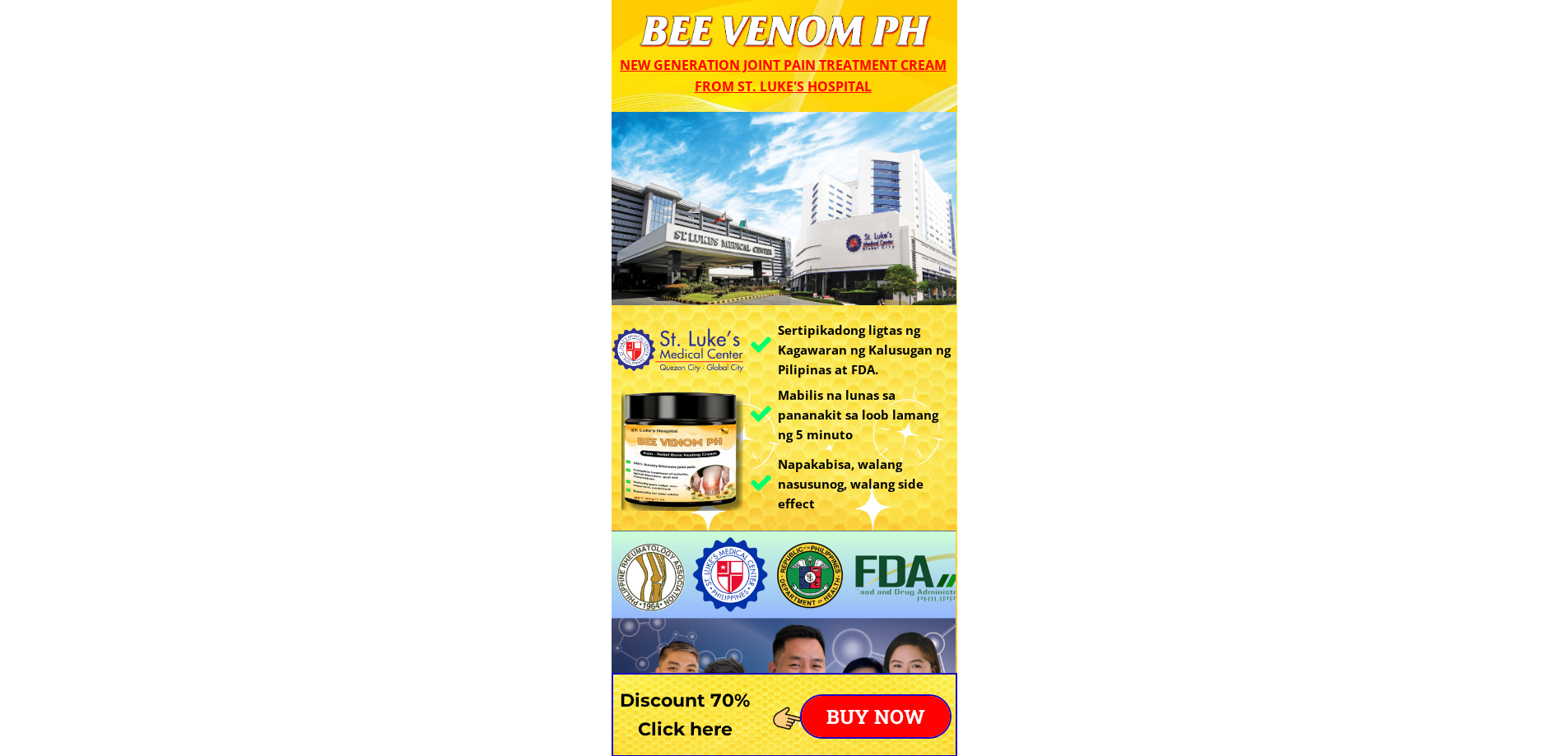 drag, startPoint x: 656, startPoint y: 41, endPoint x: 726, endPoint y: 41, distance: 70 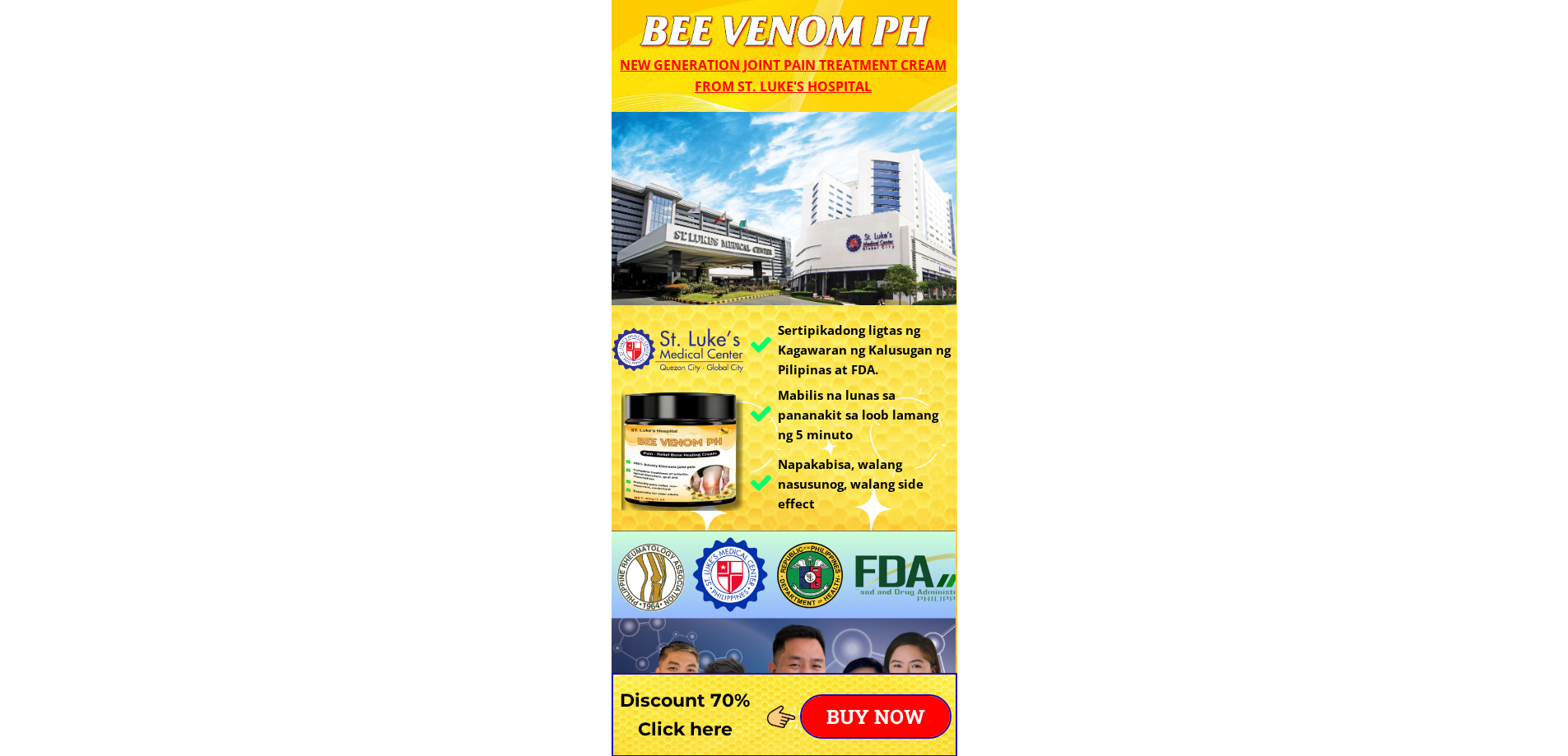 click at bounding box center [784, -24] 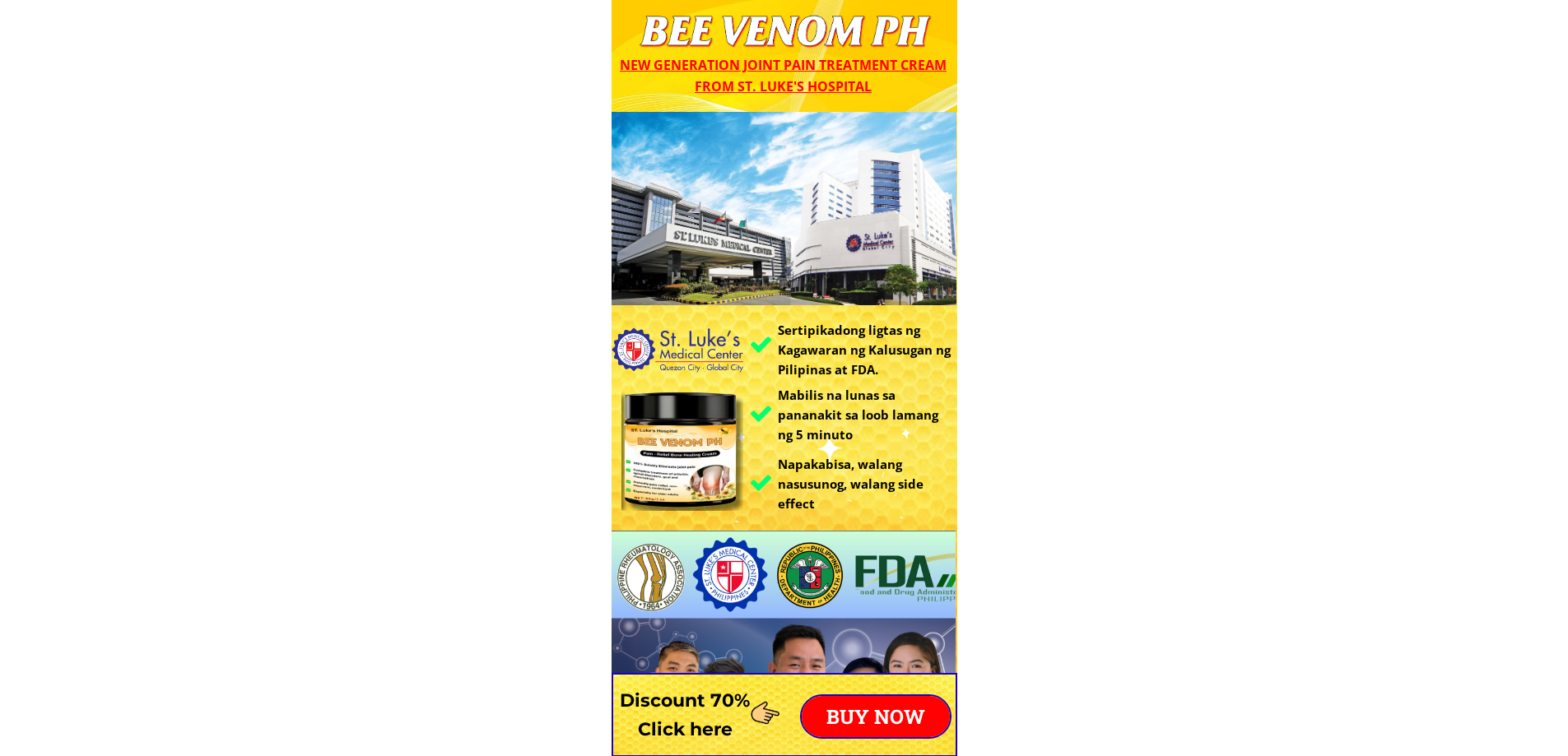drag, startPoint x: 726, startPoint y: 41, endPoint x: 890, endPoint y: 42, distance: 164.00305 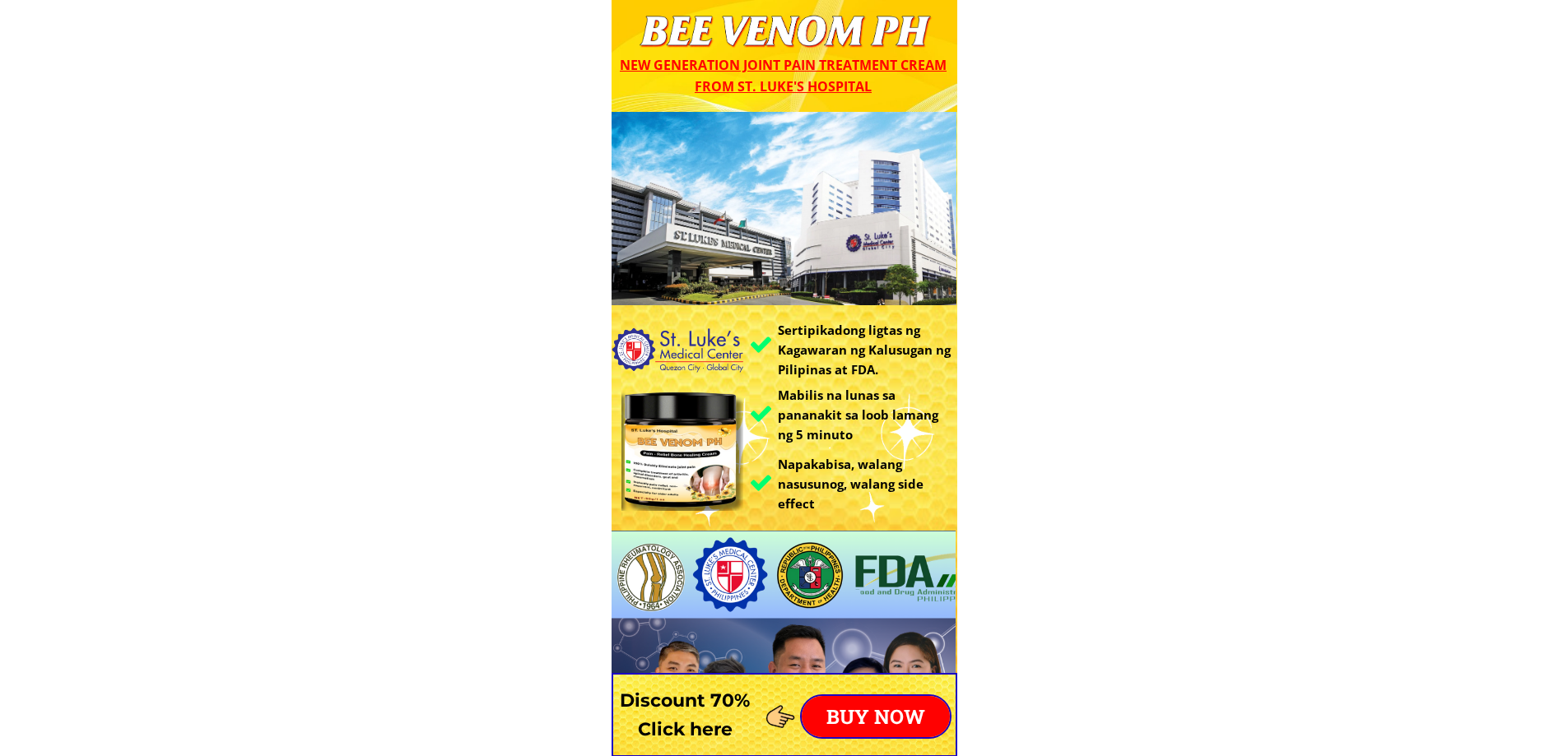 click at bounding box center (784, -24) 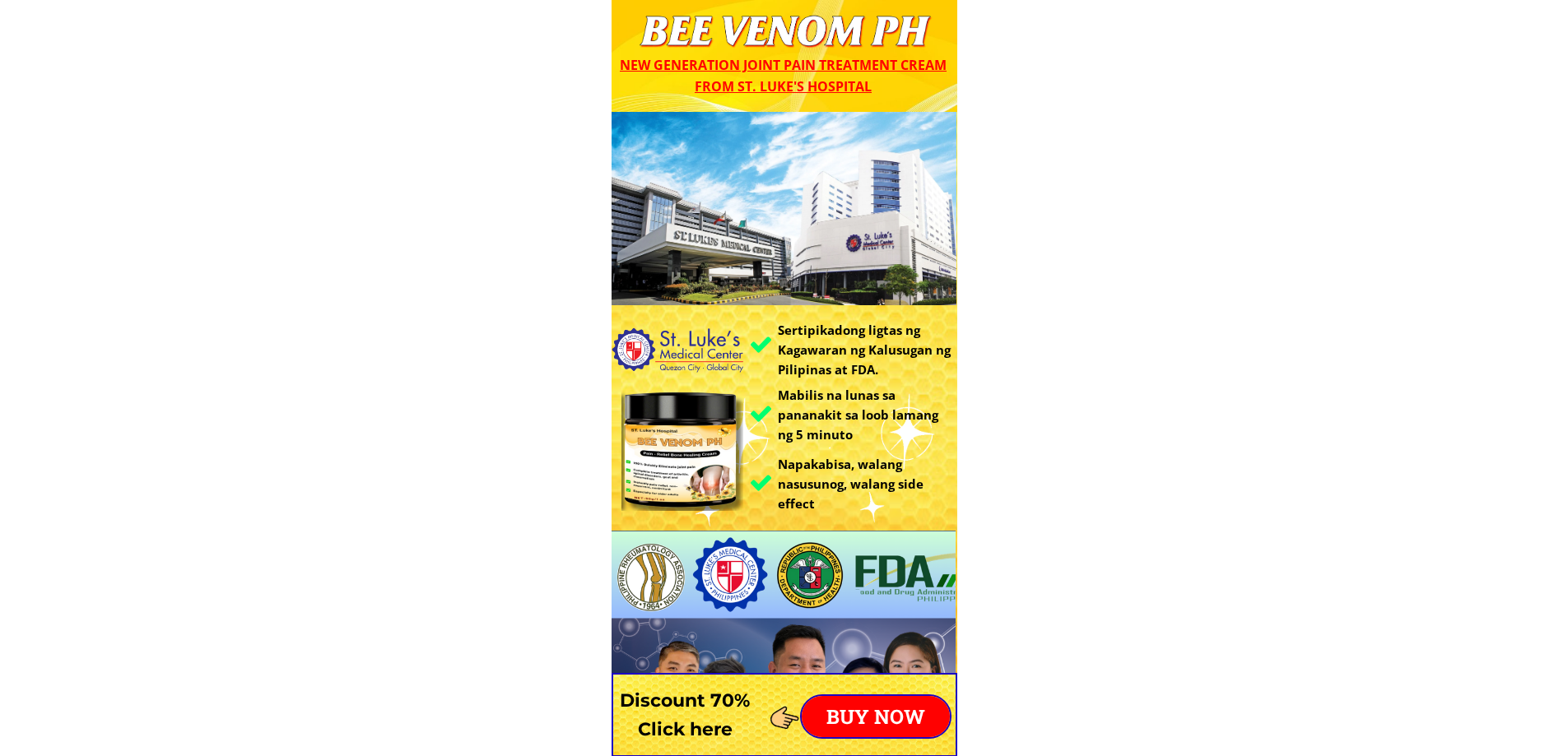 drag, startPoint x: 706, startPoint y: 42, endPoint x: 891, endPoint y: 44, distance: 185.01 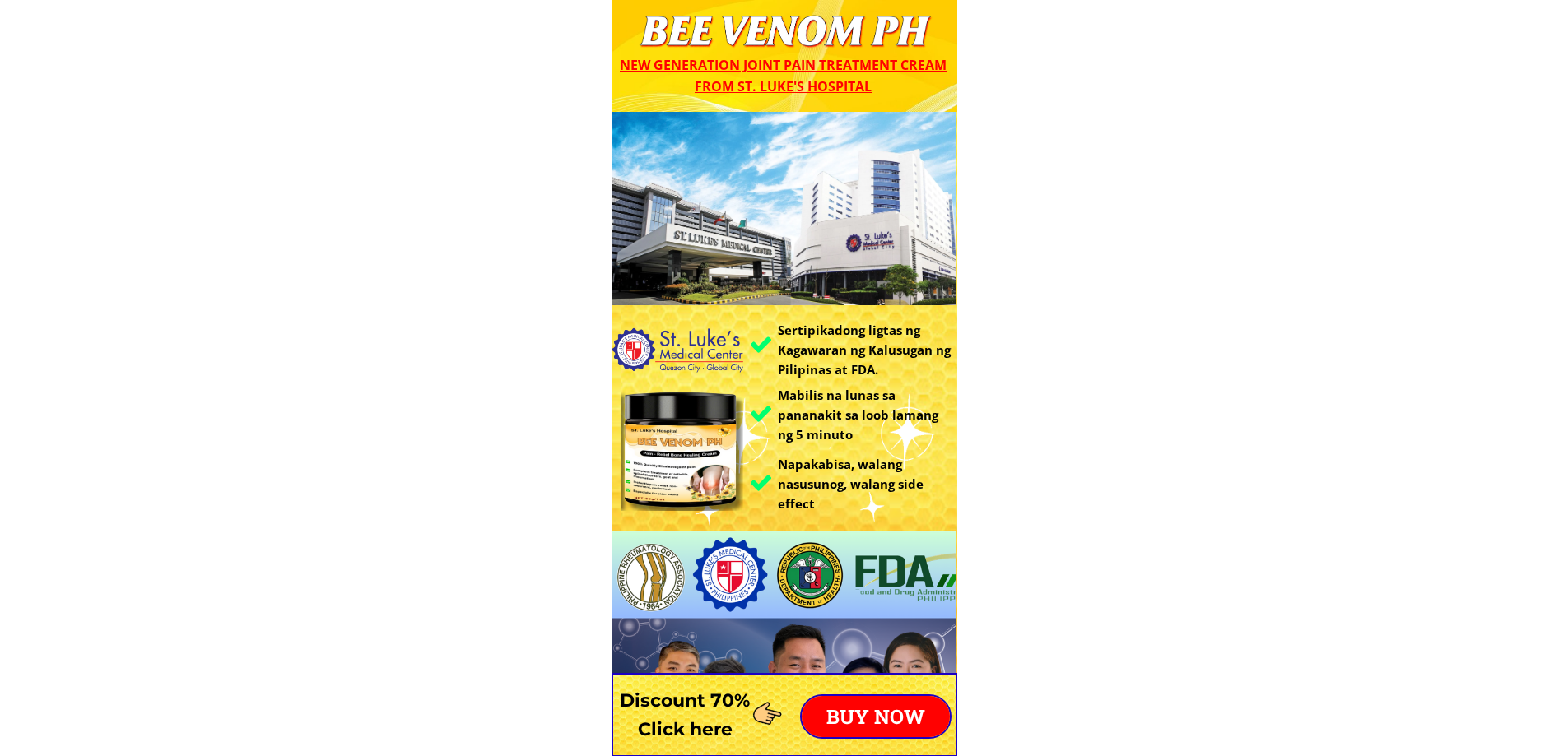 click at bounding box center [784, -24] 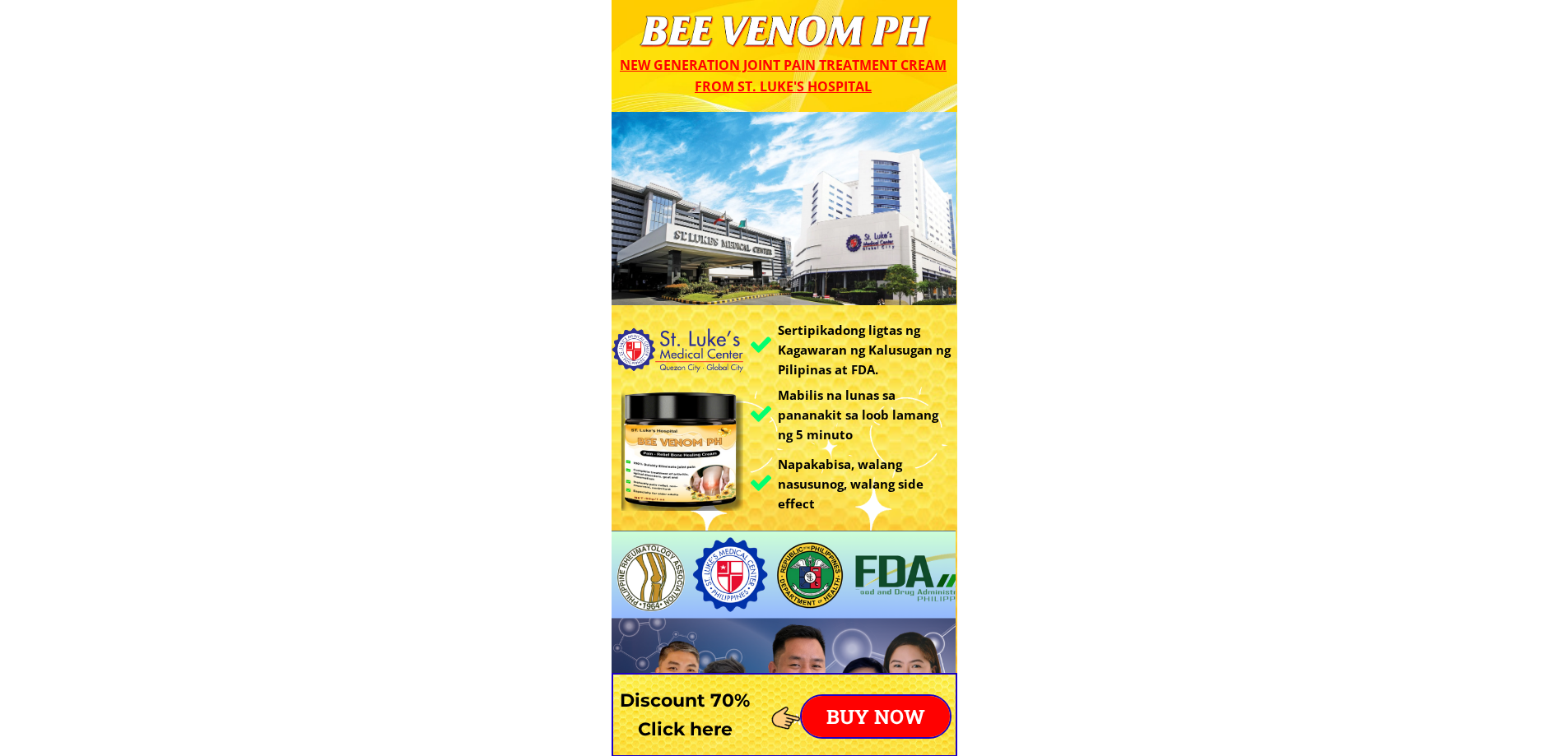 drag, startPoint x: 691, startPoint y: 45, endPoint x: 826, endPoint y: 46, distance: 135.0037 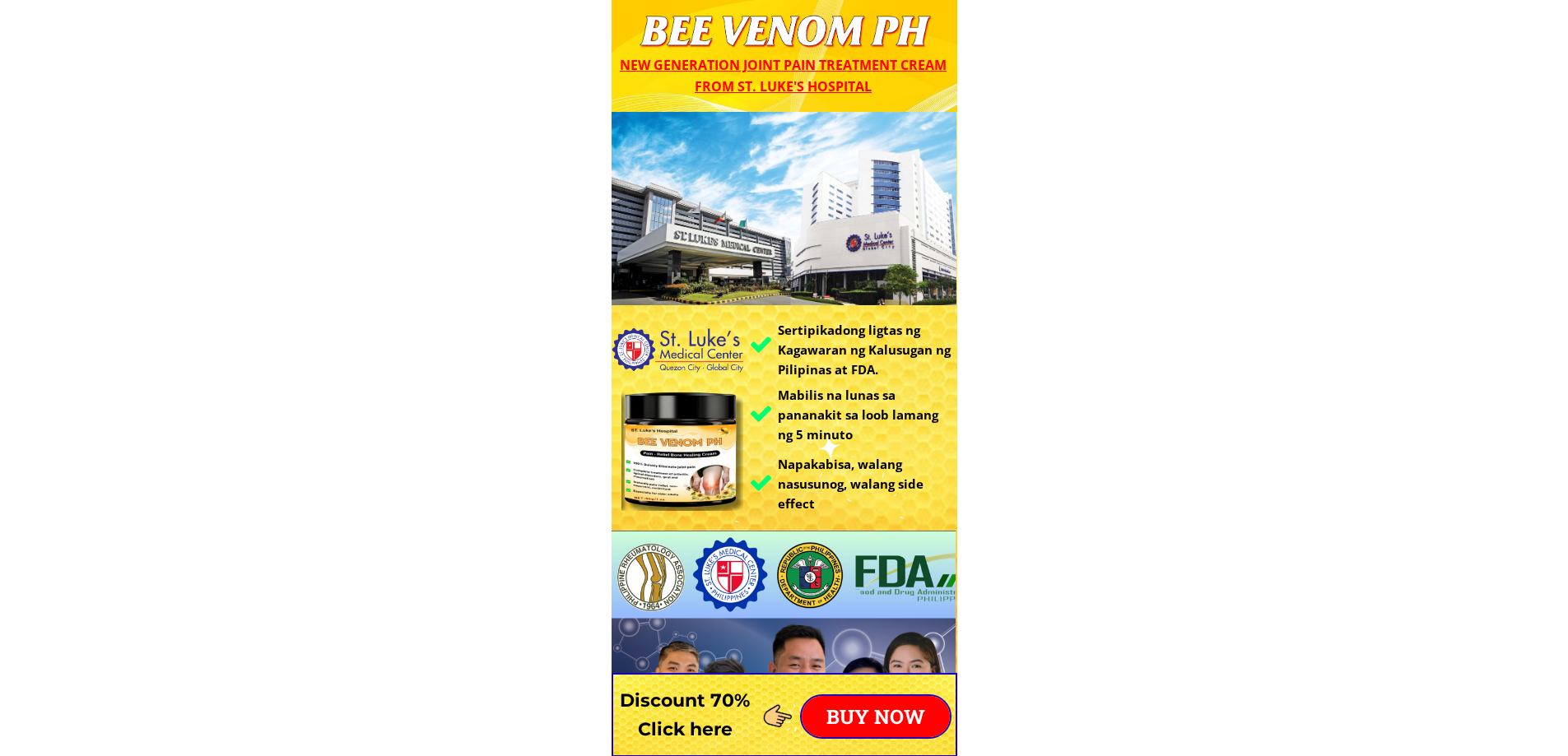 click at bounding box center (784, -24) 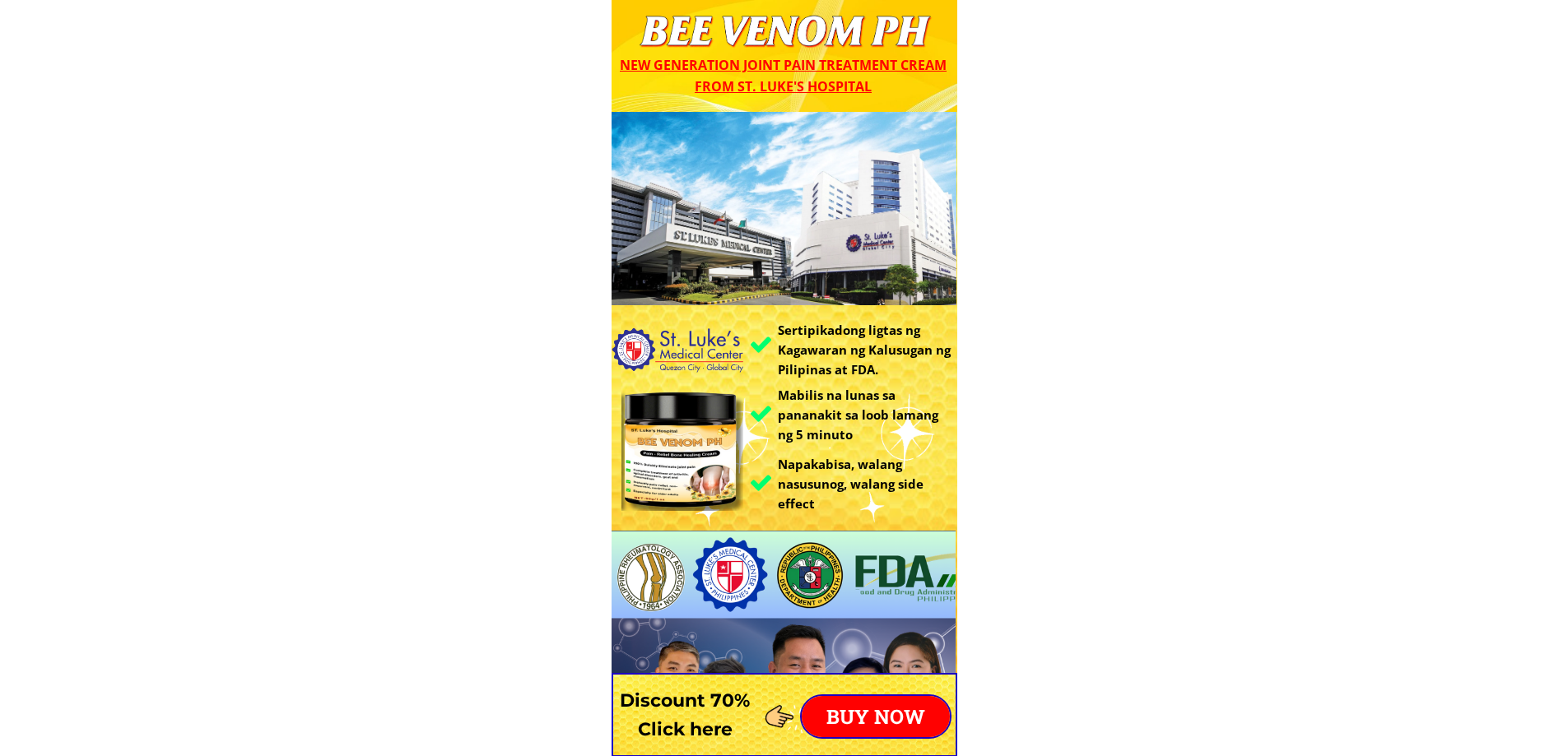 click at bounding box center [784, 208] 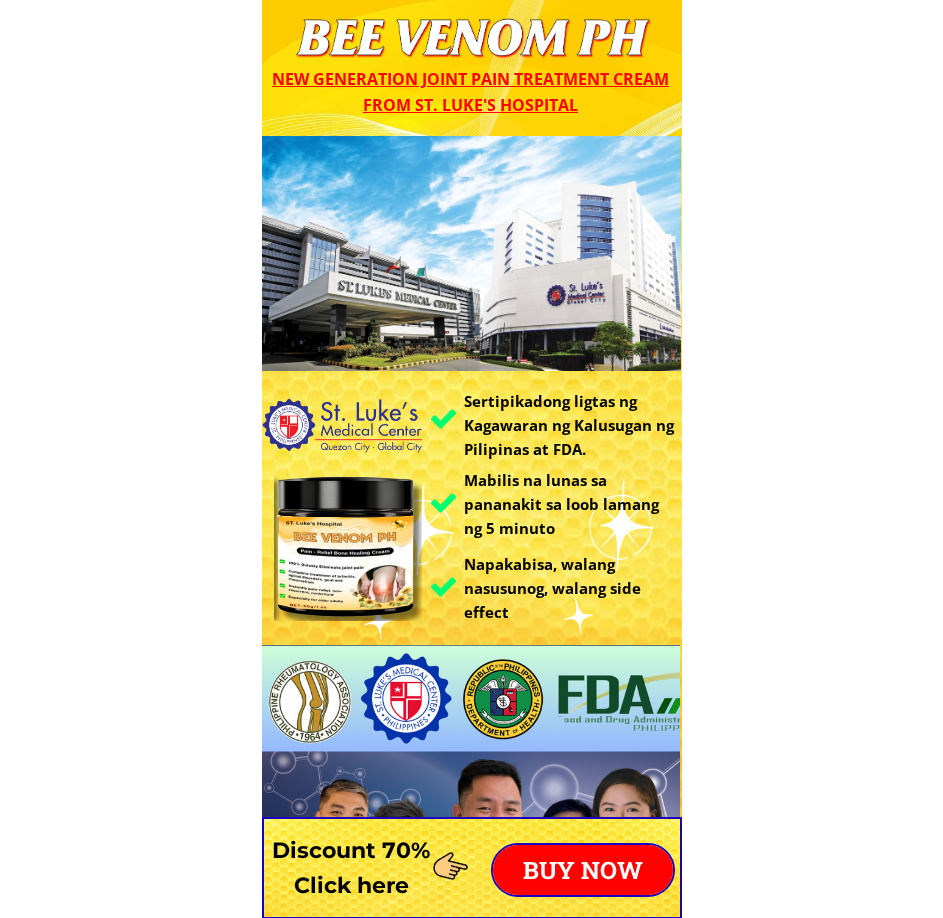 click on "Sertipikadong ligtas ng Kagawaran ng Kalusugan ng Pilipinas at FDA. Mabilis na lunas sa pananakit sa loob lamang ng 5 minuto Napakabisa, walang nasusunog, walang side effect New generation joint pain treatment cream from St. Luke's Hospital Paraan upang makilala ang orihinal na produkto Please Note Tanging ang orihinal na BEE VENOM lamang ang may nakasulat na " ST. Luke's Hospital "  At ang masa ay 50g – isang palatandaan na hindi maaaring pekein.  REAL ! FAKE     Mabilis na paggamot - walang pag-ulit ✅ Pananakit ng likod, leeg at balikat
✅ Pagkabulok, herniated disc
✅ Gout, osteoporosis, pamamanhid sa paa Ang BEE VENOM PH ay lisensyado at garantisado ayon sa mga pamantayan ng FDA at GMP Ang natural na tambalang ito ay mayaman sa biologically active substances na nag-aalok ng maraming benepisyo para sa magkasanib na kalusugan Bee Venom Filtrate: Ang Natural na Powerhouse para sa Arthritis Relief - Mga Anti-inflammatory at Analgesic Effects: Pangunahing Aktibong Sahog: Melittin - Ang  gout" at bounding box center [471, 9295] 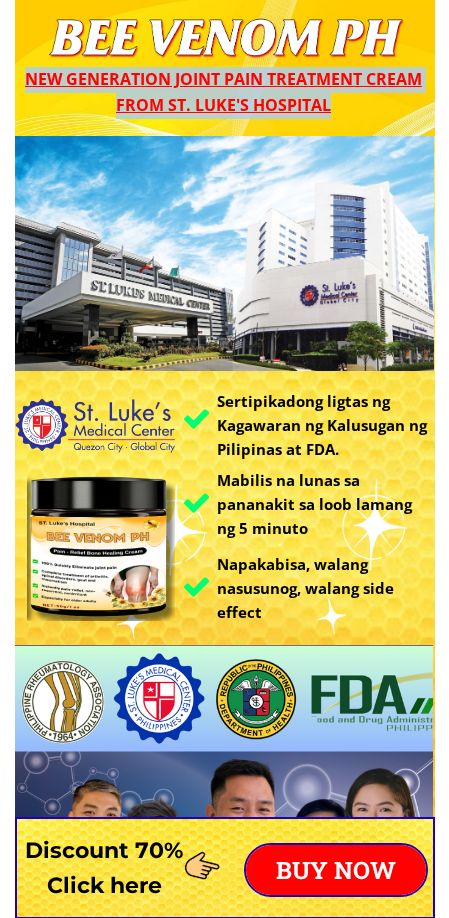 drag, startPoint x: 337, startPoint y: 104, endPoint x: 27, endPoint y: 79, distance: 311.00644 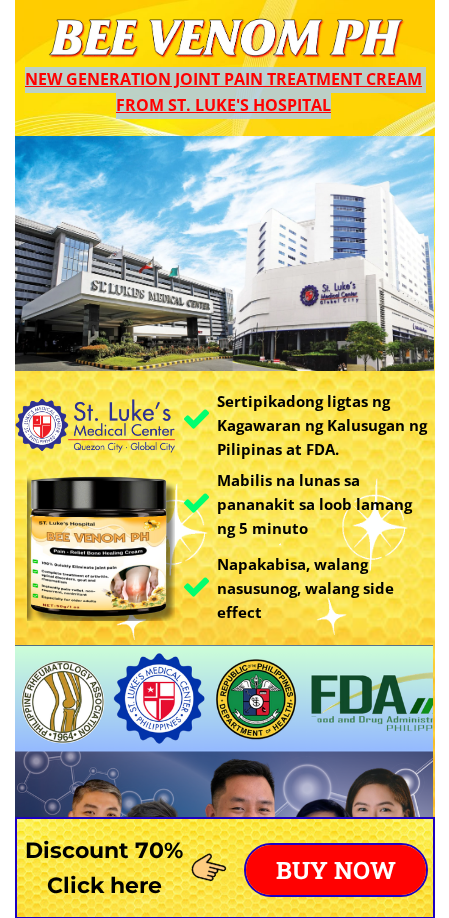 click on "New generation joint pain treatment cream from St. Luke's Hospital" at bounding box center (224, 92) 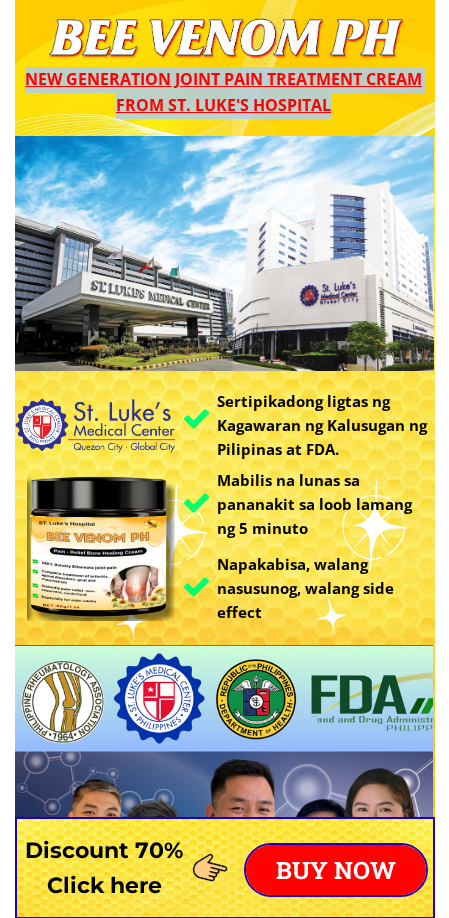copy on "New generation joint pain treatment cream from St. Luke's Hospital" 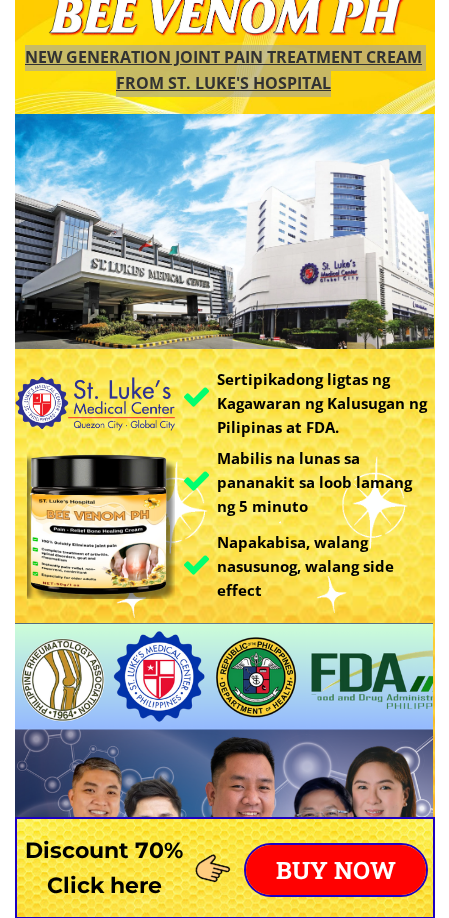 scroll, scrollTop: 0, scrollLeft: 0, axis: both 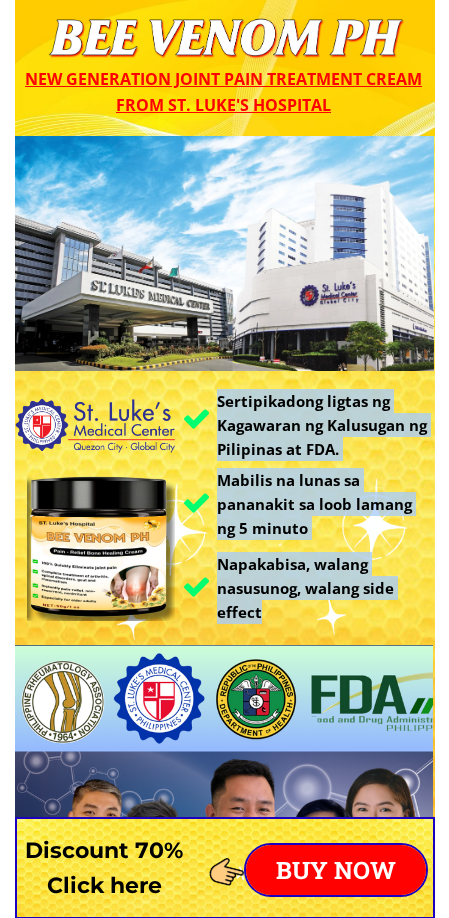 drag, startPoint x: 217, startPoint y: 402, endPoint x: 319, endPoint y: 617, distance: 237.96849 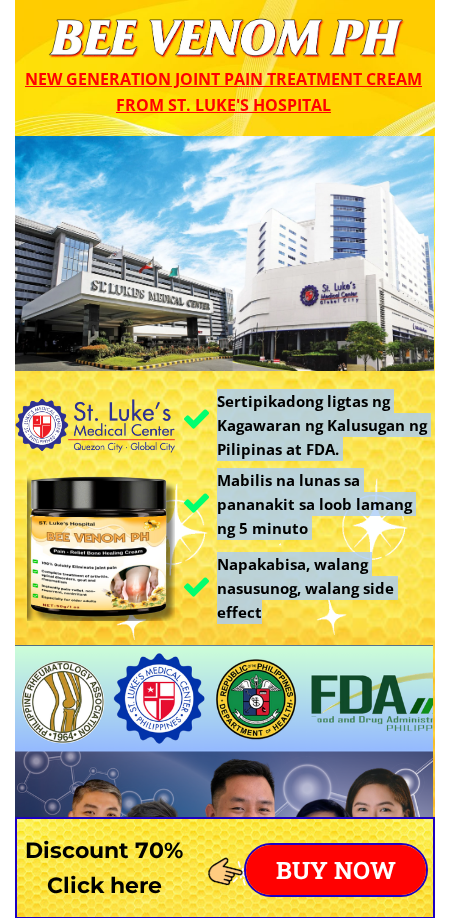 click on "Sertipikadong ligtas ng Kagawaran ng Kalusugan ng Pilipinas at FDA. Mabilis na lunas sa pananakit sa loob lamang ng 5 minuto Napakabisa, walang nasusunog, walang side effect New generation joint pain treatment cream from St. Luke's Hospital" at bounding box center (225, 589) 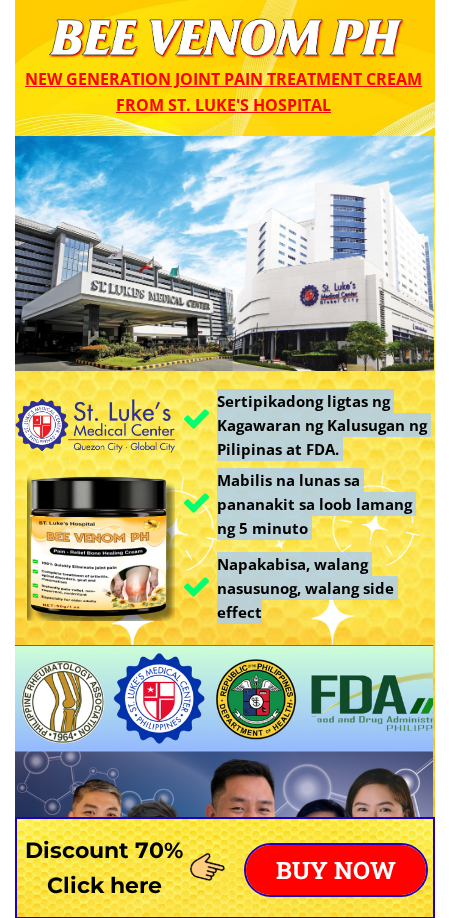 copy on "Sertipikadong ligtas ng Kagawaran ng Kalusugan ng Pilipinas at FDA. Mabilis na lunas sa pananakit sa loob lamang ng 5 minuto Napakabisa, walang nasusunog, walang side effect" 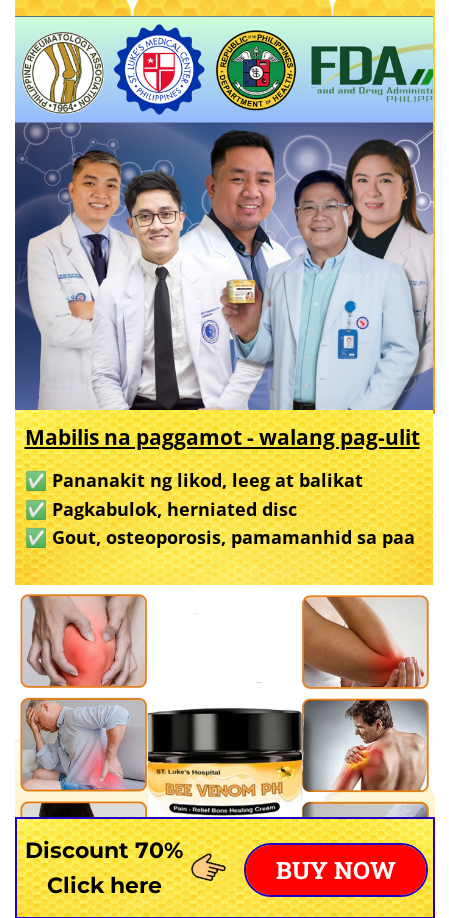 scroll, scrollTop: 700, scrollLeft: 0, axis: vertical 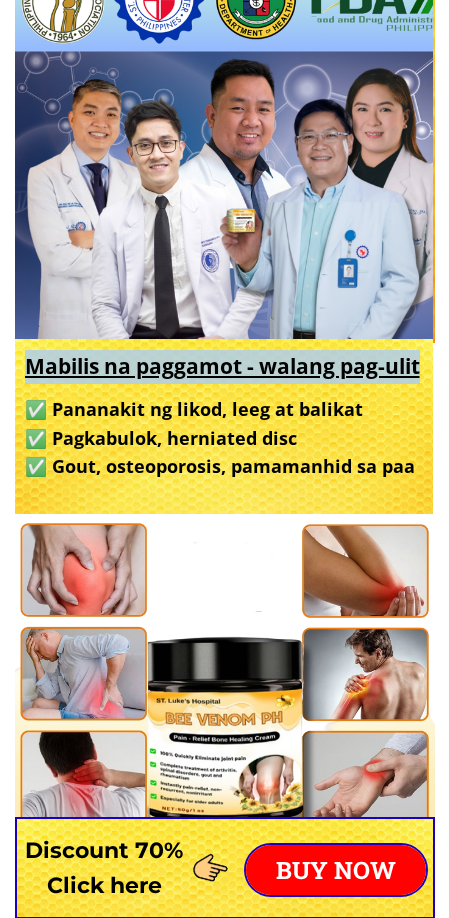 drag, startPoint x: 26, startPoint y: 371, endPoint x: 422, endPoint y: 378, distance: 396.06186 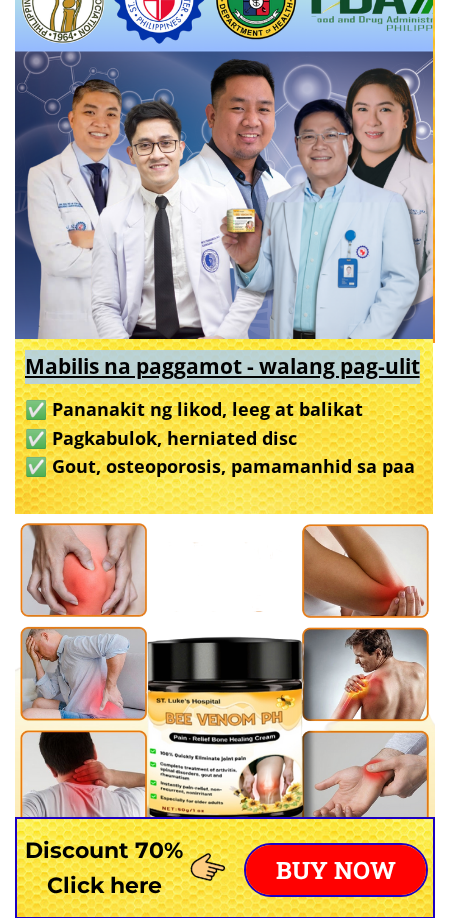 click on "Mabilis na paggamot - walang pag-ulit" at bounding box center (232, 367) 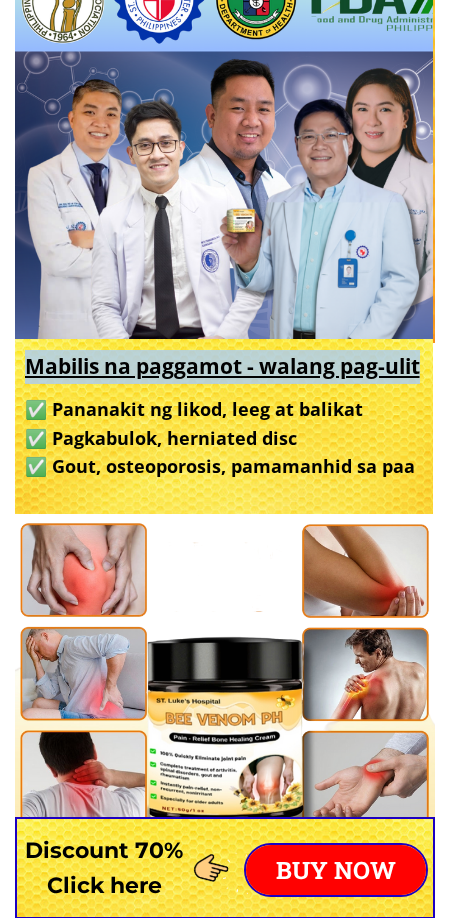 copy on "Mabilis na paggamot - walang pag-ulit" 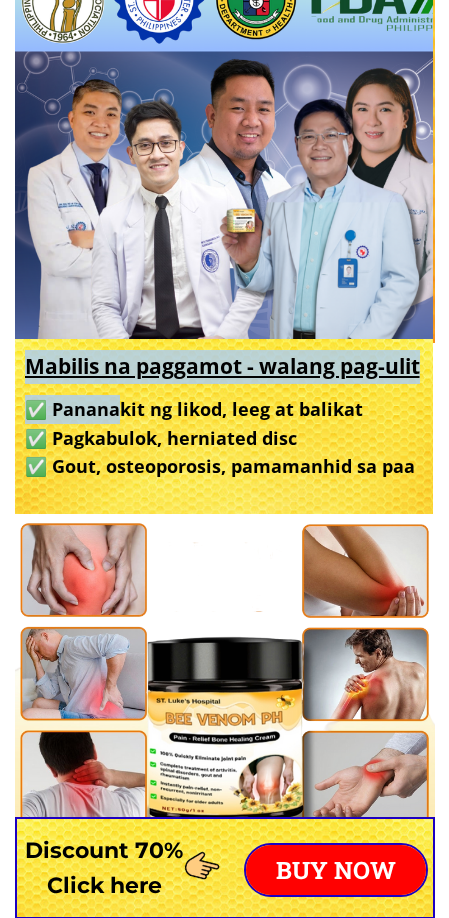 drag, startPoint x: 420, startPoint y: 468, endPoint x: 120, endPoint y: 423, distance: 303.35623 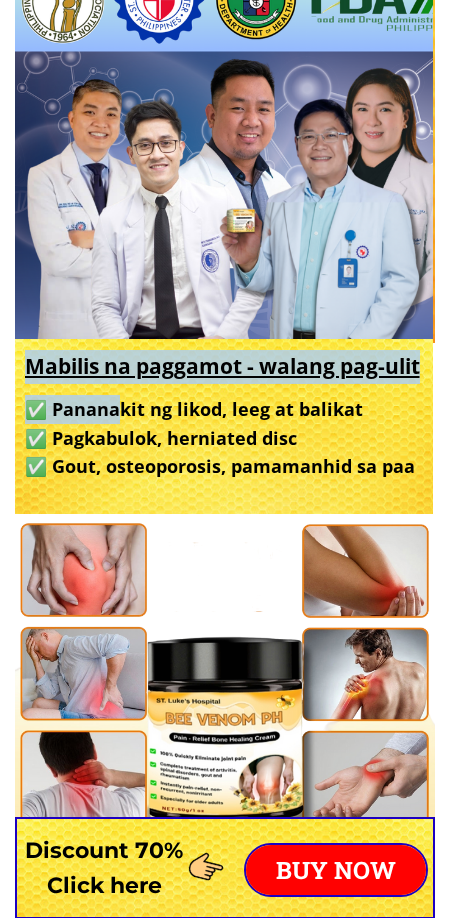 click on "Paraan upang makilala ang orihinal na produkto Please Note Tanging ang orihinal na BEE VENOM lamang ang may nakasulat na " ST. Luke's Hospital "  At ang masa ay 50g – isang palatandaan na hindi maaaring pekein.  REAL ! FAKE     Mabilis na paggamot - walang pag-ulit ✅ Pananakit ng likod, leeg at balikat
✅ Pagkabulok, herniated disc
✅ Gout, osteoporosis, pamamanhid sa paa" at bounding box center [225, 1193] 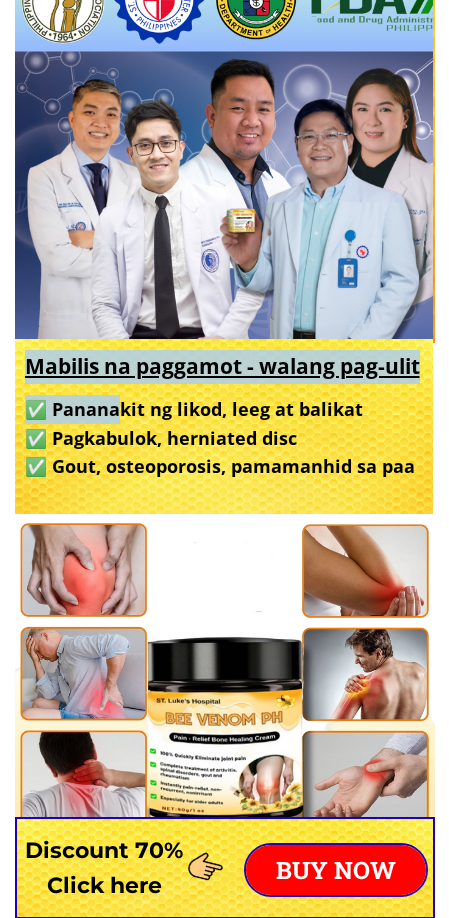 click on "✅ Pananakit ng likod, leeg at balikat
✅ Pagkabulok, herniated disc
✅ Gout, osteoporosis, pamamanhid sa paa" at bounding box center (221, 438) 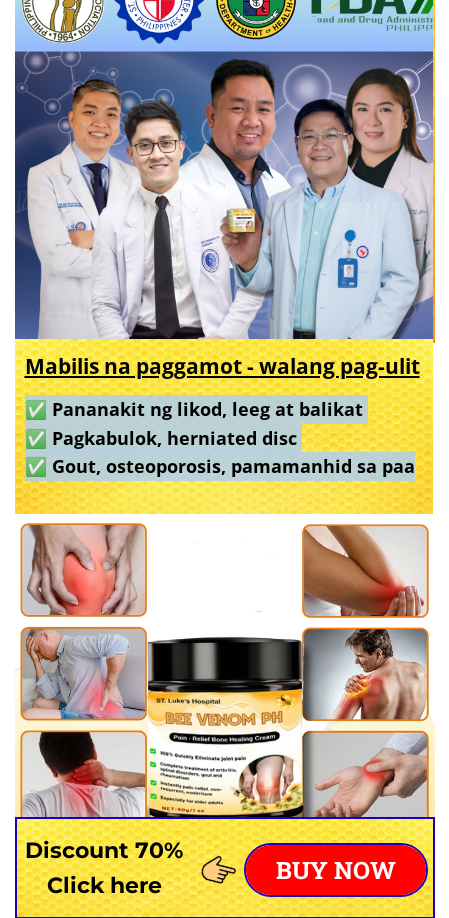drag, startPoint x: 30, startPoint y: 406, endPoint x: 415, endPoint y: 465, distance: 389.49454 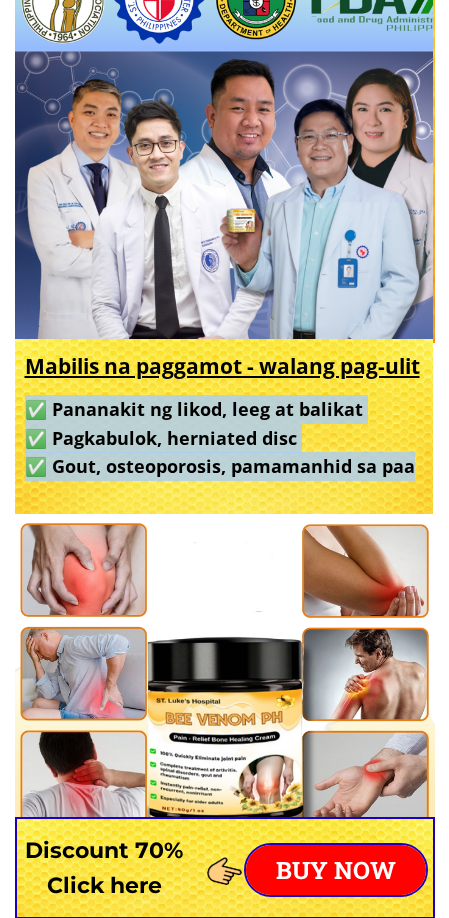 click on "✅ Pananakit ng likod, leeg at balikat
✅ Pagkabulok, herniated disc
✅ Gout, osteoporosis, pamamanhid sa paa" at bounding box center (221, 438) 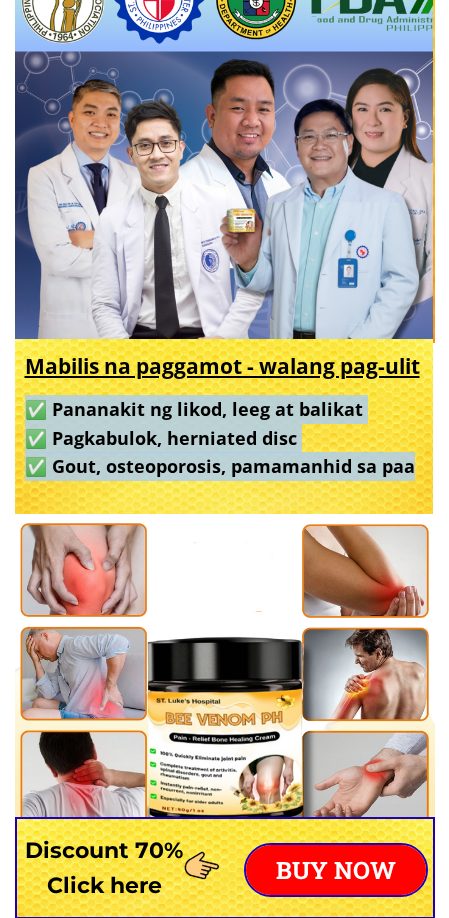 copy on "✅ Pananakit ng likod, leeg at balikat
✅ Pagkabulok, herniated disc
✅ Gout, osteoporosis, pamamanhid sa paa" 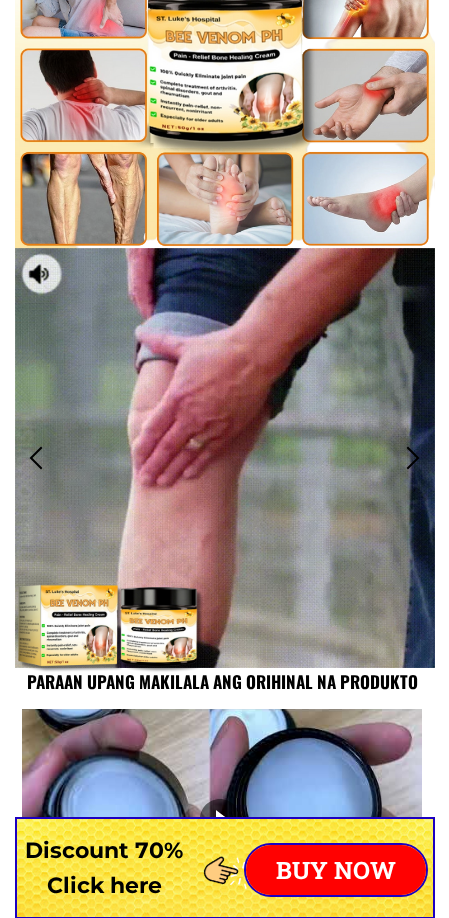 scroll, scrollTop: 1400, scrollLeft: 0, axis: vertical 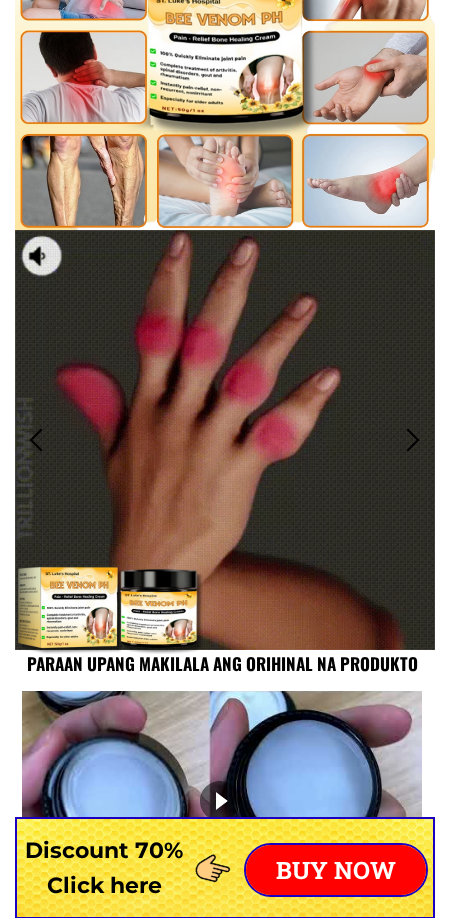 click at bounding box center (36, 439) 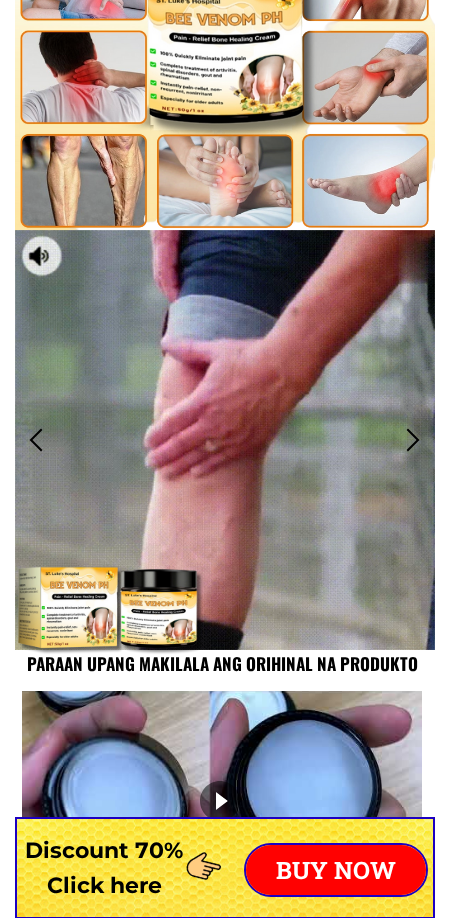 click at bounding box center (36, 439) 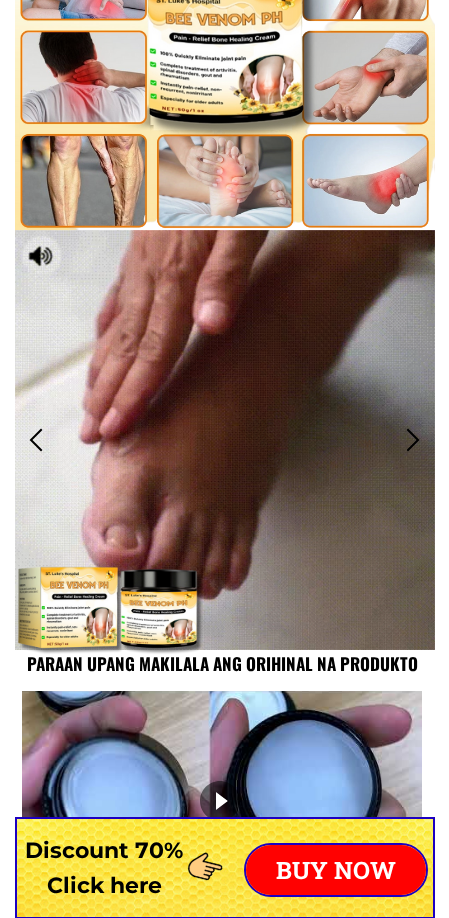 click at bounding box center (36, 439) 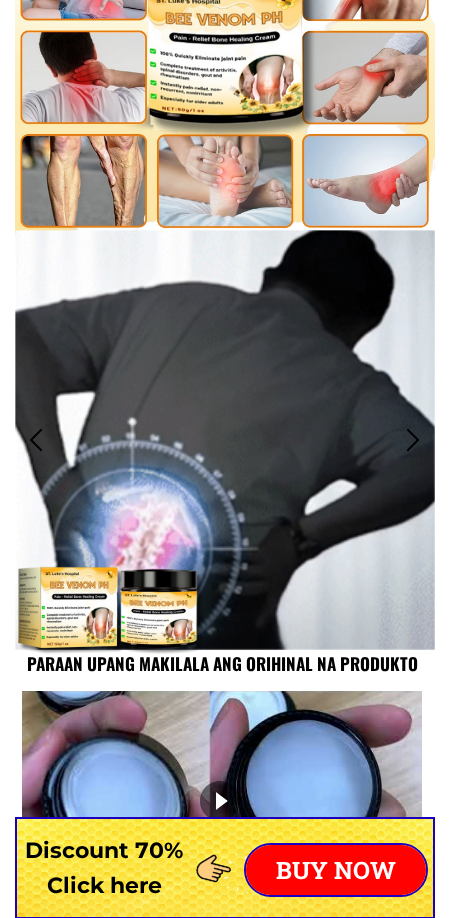 click at bounding box center [36, 439] 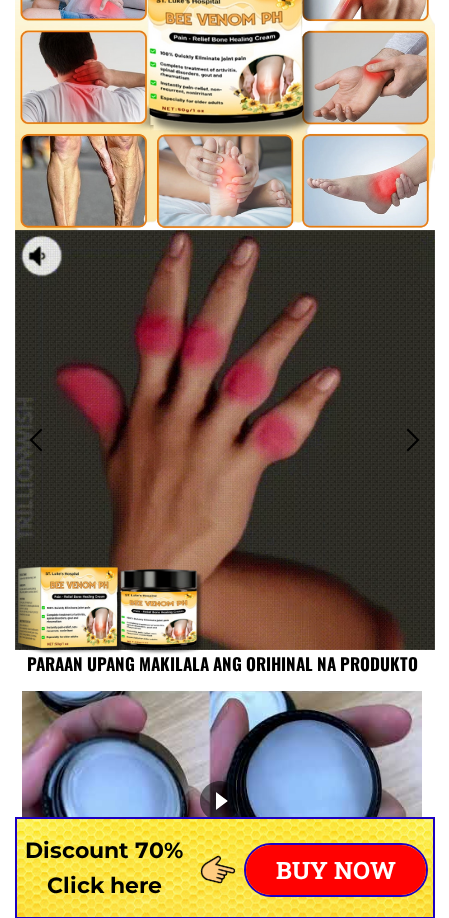 click at bounding box center [36, 439] 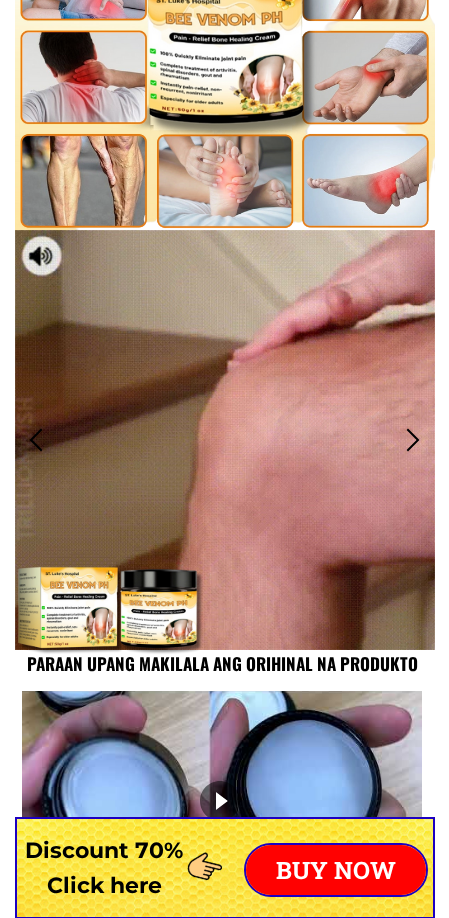 click at bounding box center (36, 439) 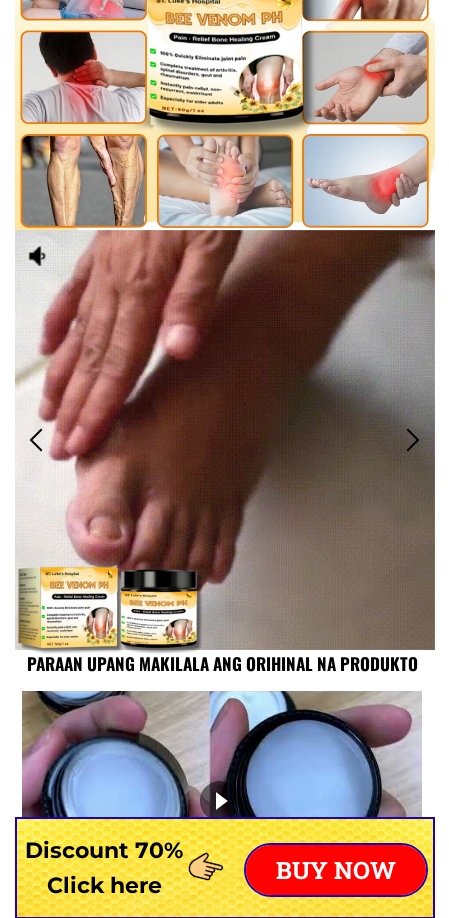 click at bounding box center (36, 439) 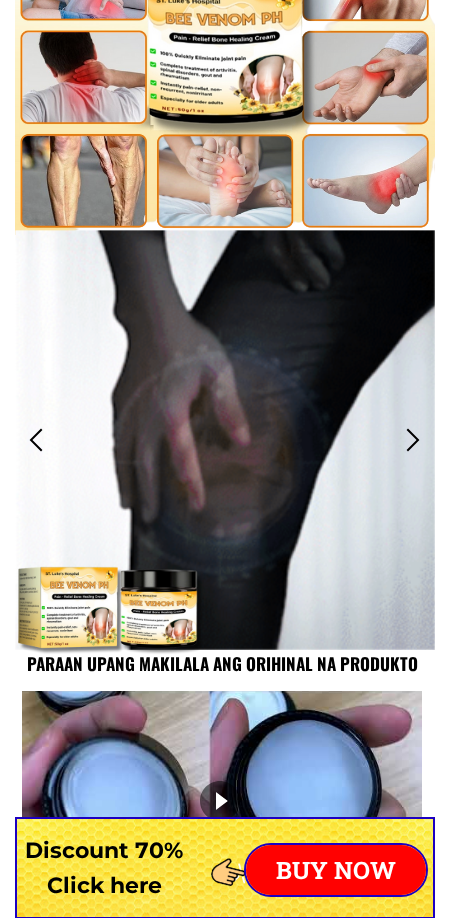 click at bounding box center [413, 439] 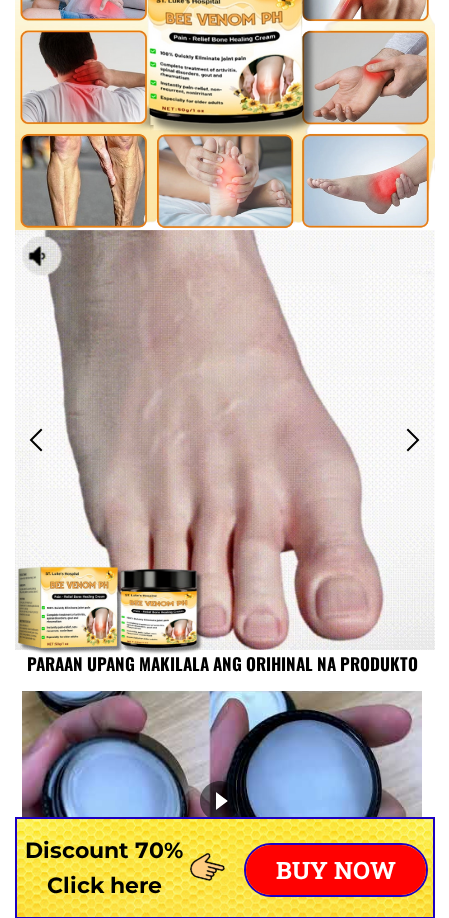 click at bounding box center [413, 439] 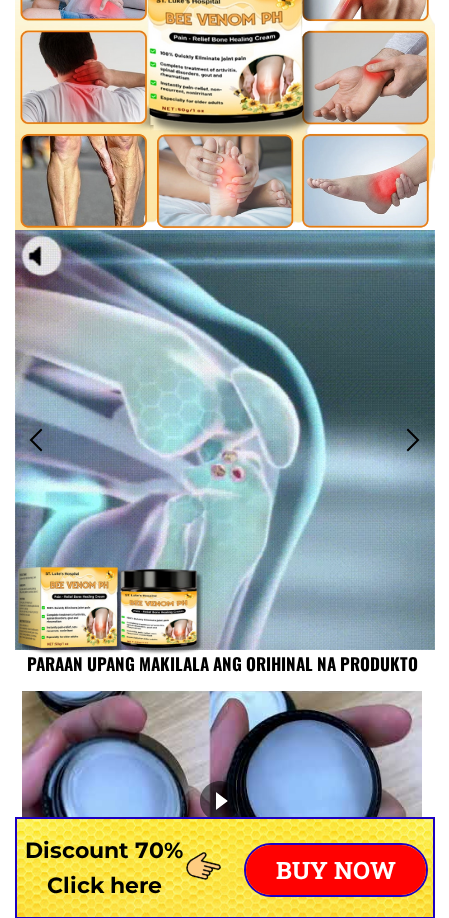 click at bounding box center (413, 439) 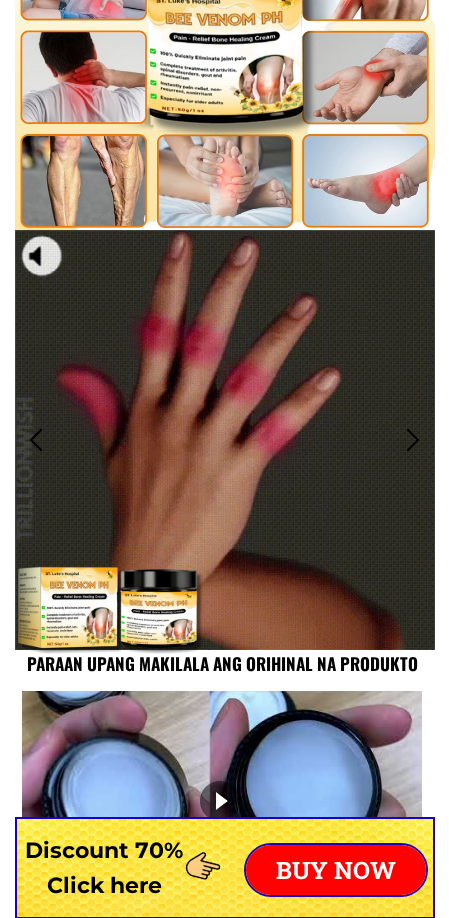 click at bounding box center [413, 439] 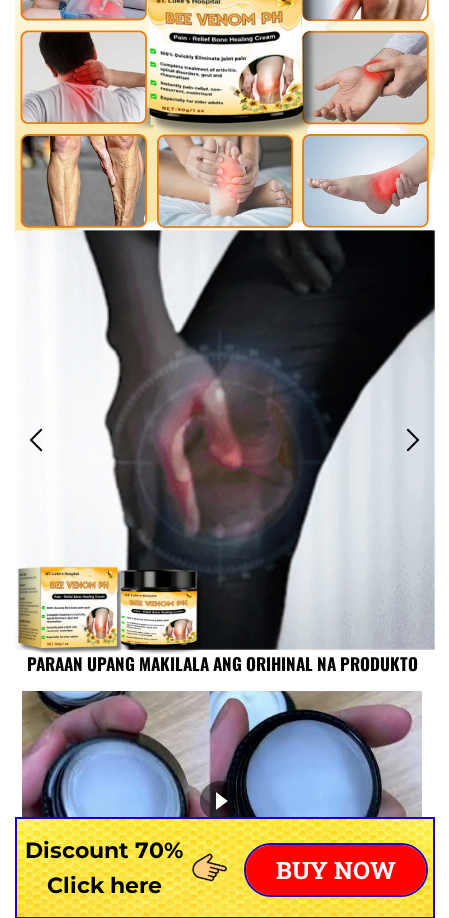 click at bounding box center [413, 439] 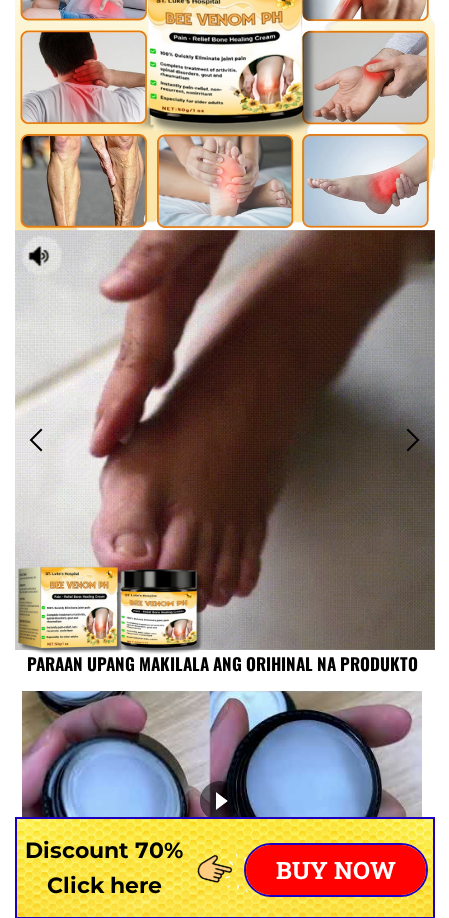 click at bounding box center (413, 439) 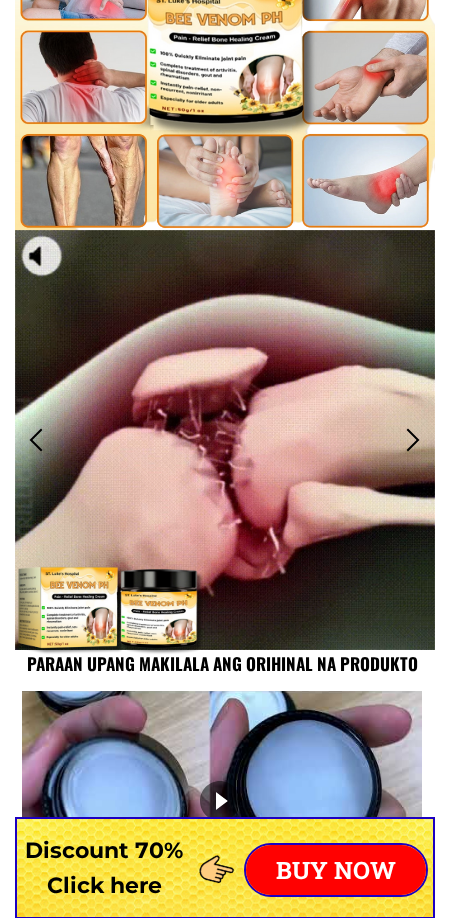 click at bounding box center (413, 439) 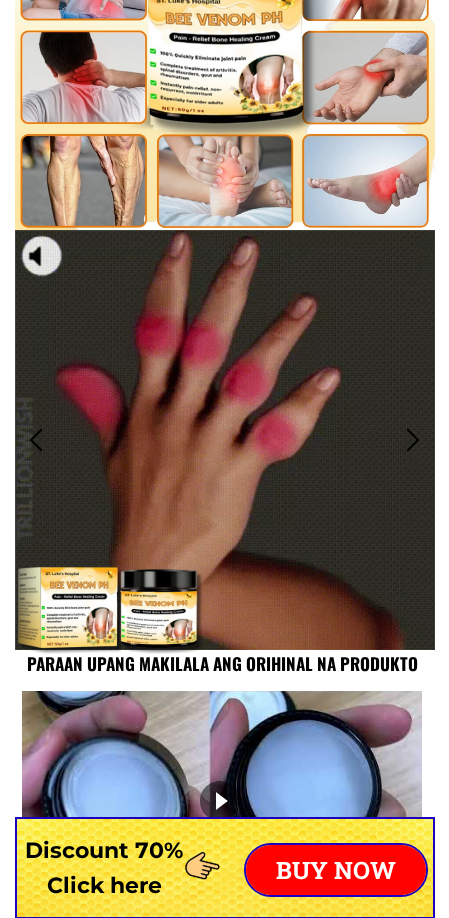 click at bounding box center [413, 439] 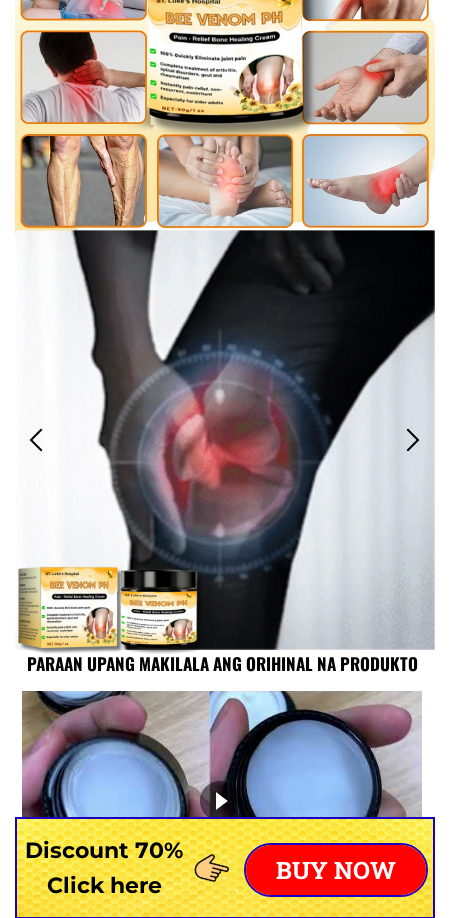 click at bounding box center [413, 439] 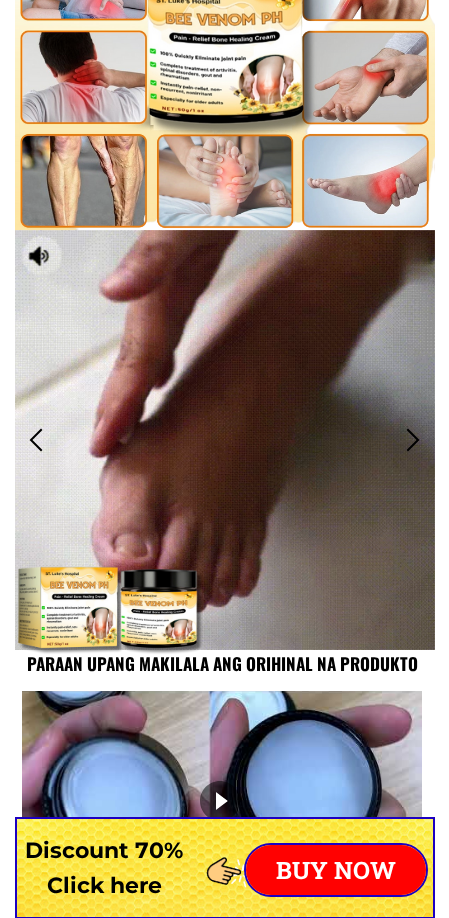 click at bounding box center [413, 439] 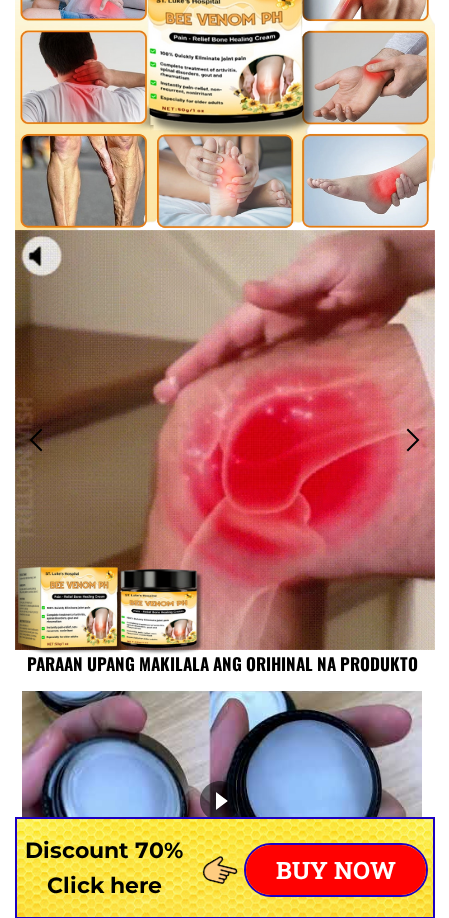 click at bounding box center (413, 439) 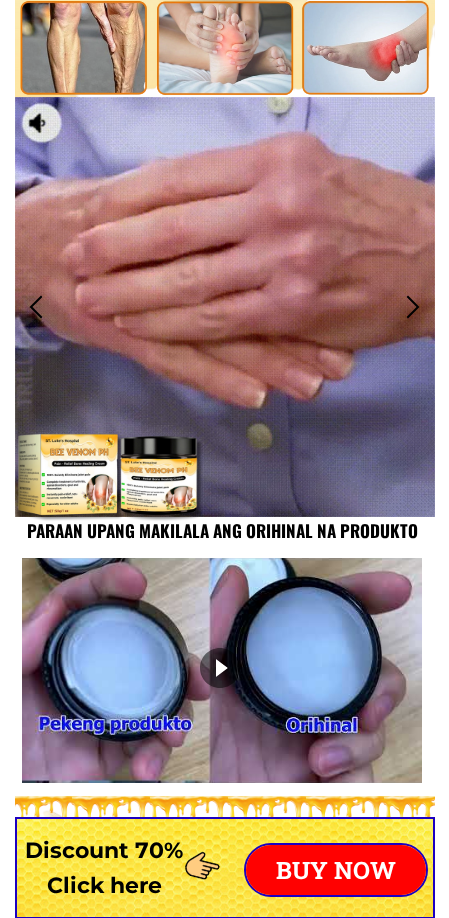 scroll, scrollTop: 1700, scrollLeft: 0, axis: vertical 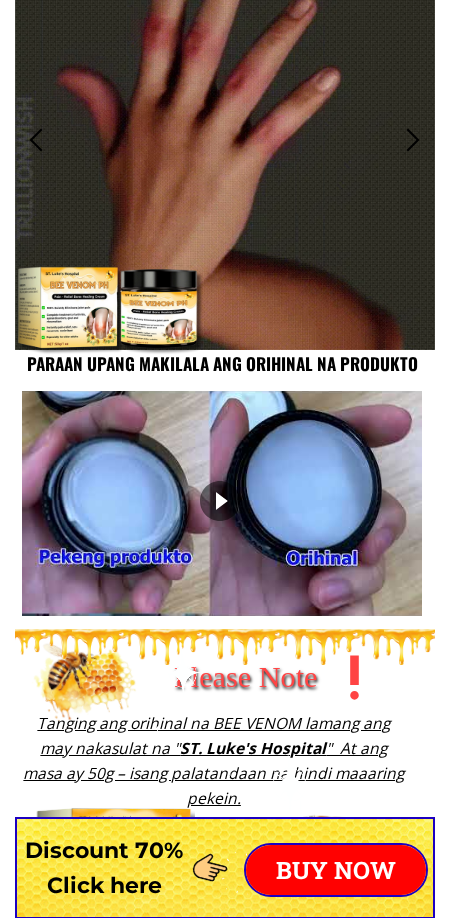 click on "Paraan upang makilala ang orihinal na produkto" at bounding box center [222, 363] 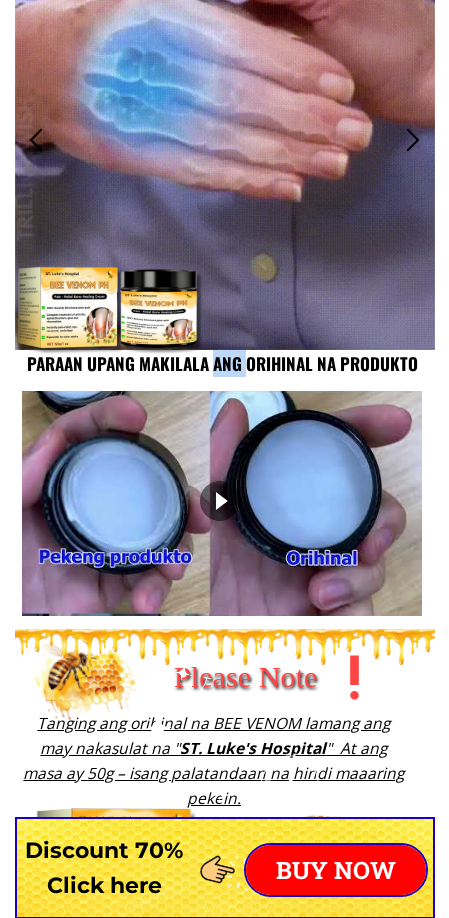 click on "Paraan upang makilala ang orihinal na produkto" at bounding box center (222, 363) 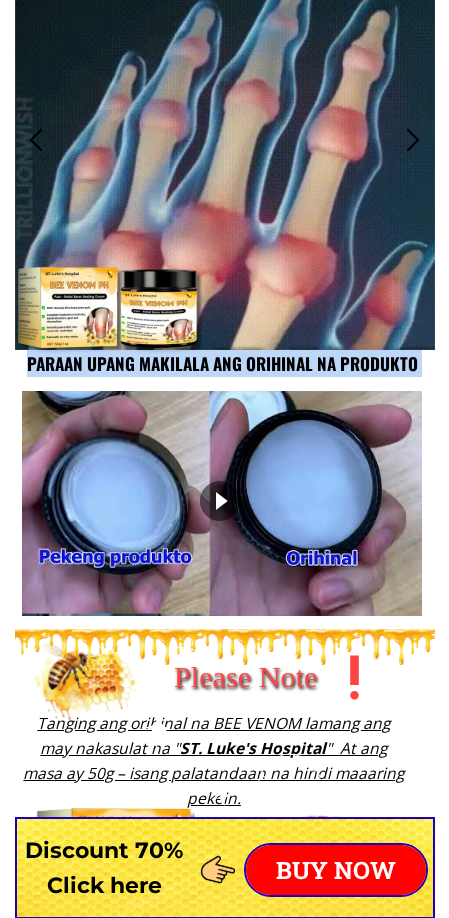 click on "Paraan upang makilala ang orihinal na produkto" at bounding box center (222, 363) 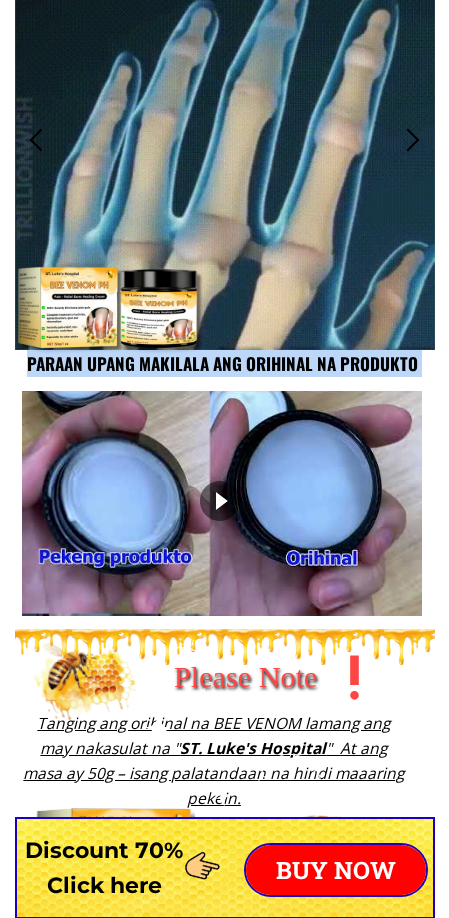copy on "Paraan upang makilala ang orihinal na produkto" 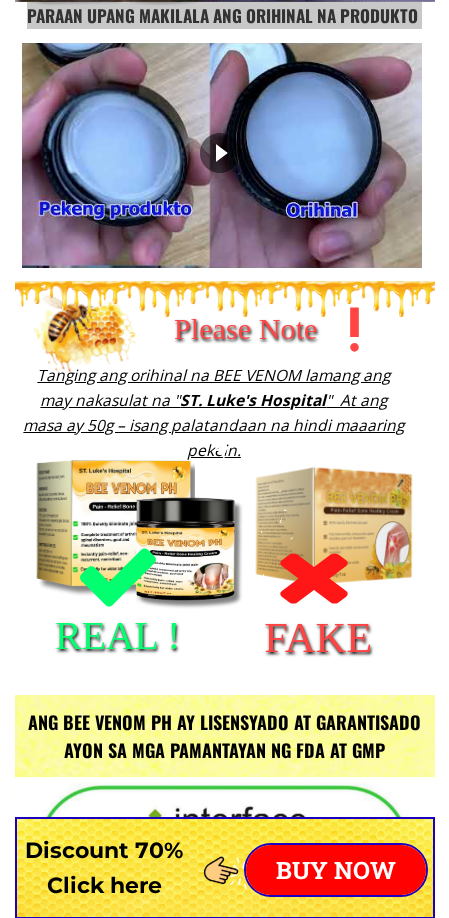 scroll, scrollTop: 2100, scrollLeft: 0, axis: vertical 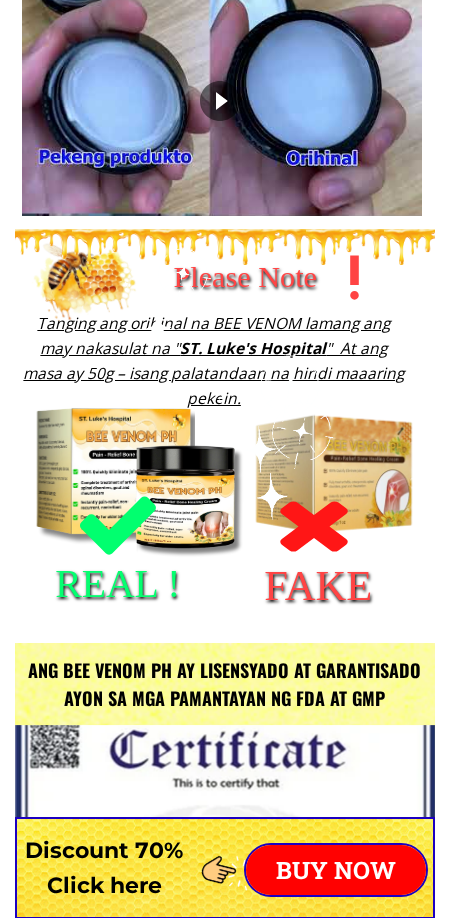 click on "Please Note" at bounding box center [326, 277] 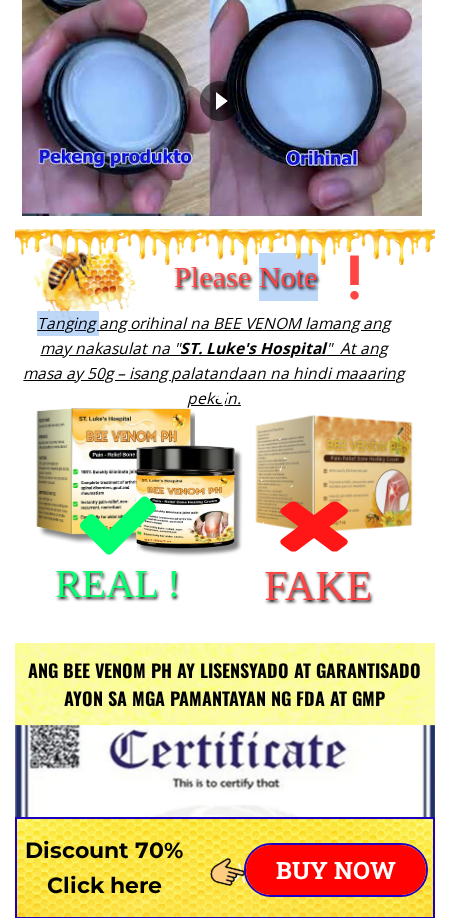 click on "Please Note" at bounding box center (326, 277) 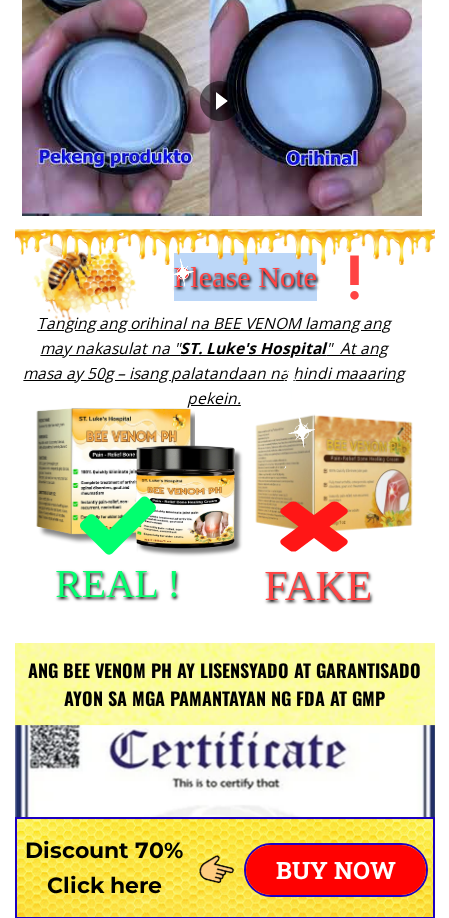 click on "Please Note" at bounding box center [326, 277] 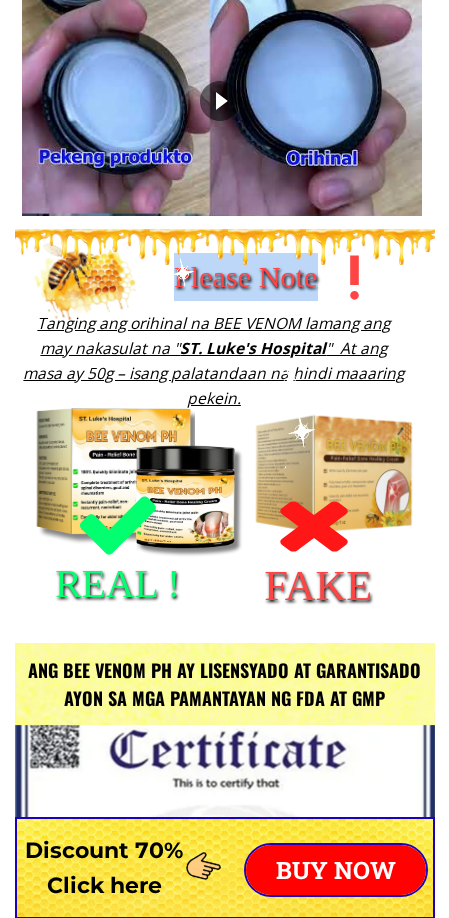 copy on "Please Note" 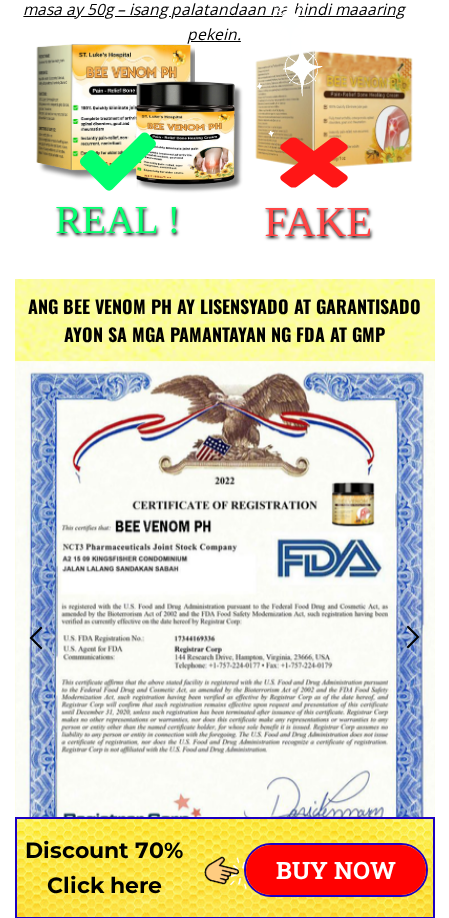 scroll, scrollTop: 2500, scrollLeft: 0, axis: vertical 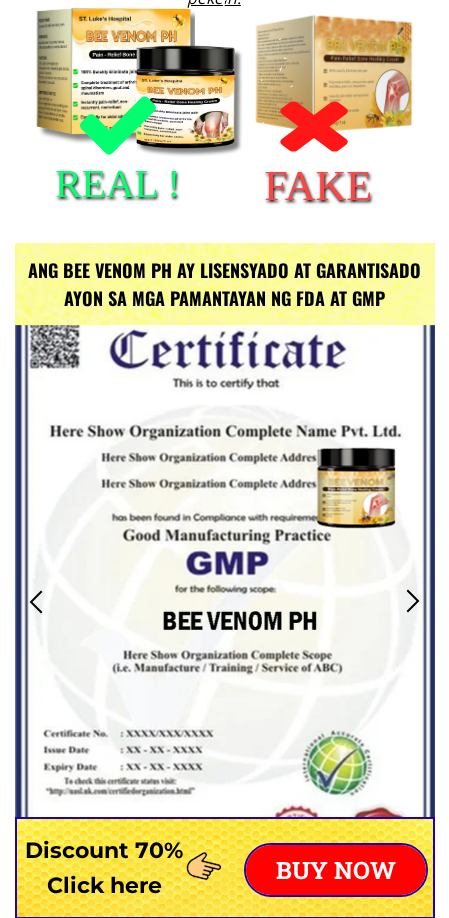 click on "Ang BEE VENOM PH ay lisensyado at garantisado ayon sa mga pamantayan ng FDA at GMP" at bounding box center (225, 285) 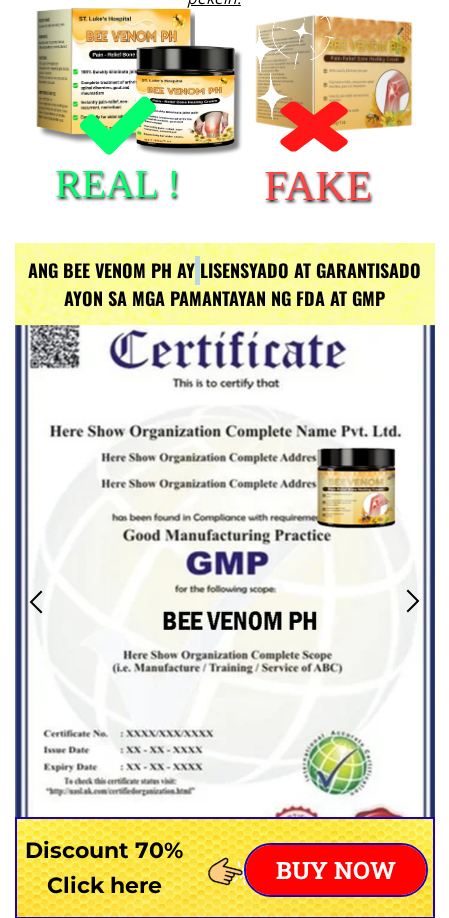 click on "Ang BEE VENOM PH ay lisensyado at garantisado ayon sa mga pamantayan ng FDA at GMP" at bounding box center (225, 285) 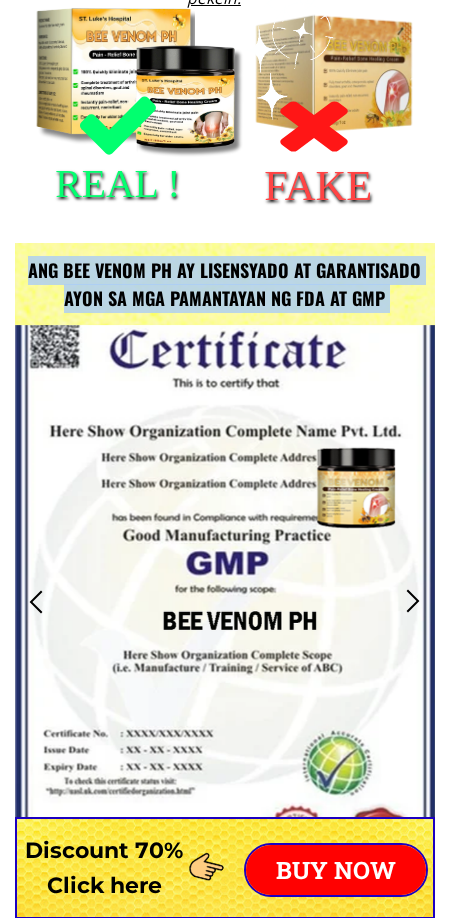 click on "Ang BEE VENOM PH ay lisensyado at garantisado ayon sa mga pamantayan ng FDA at GMP" at bounding box center (225, 285) 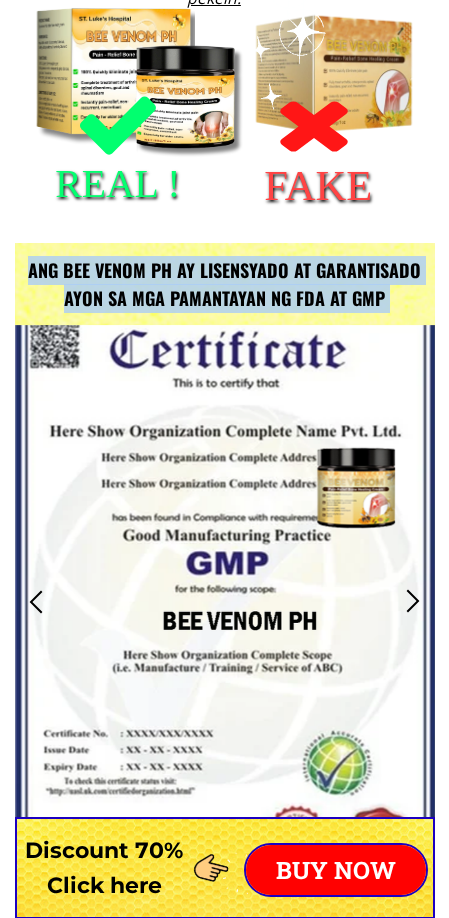 copy on "Ang BEE VENOM PH ay lisensyado at garantisado ayon sa mga pamantayan ng FDA at GMP" 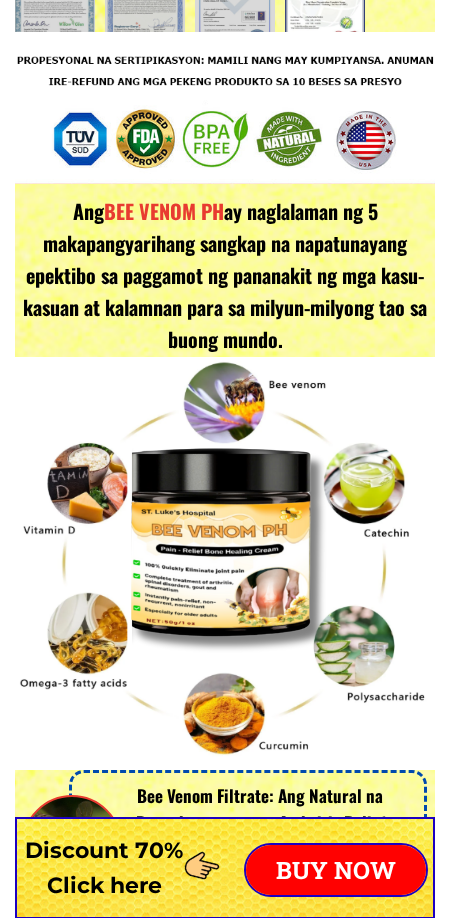 scroll, scrollTop: 3400, scrollLeft: 0, axis: vertical 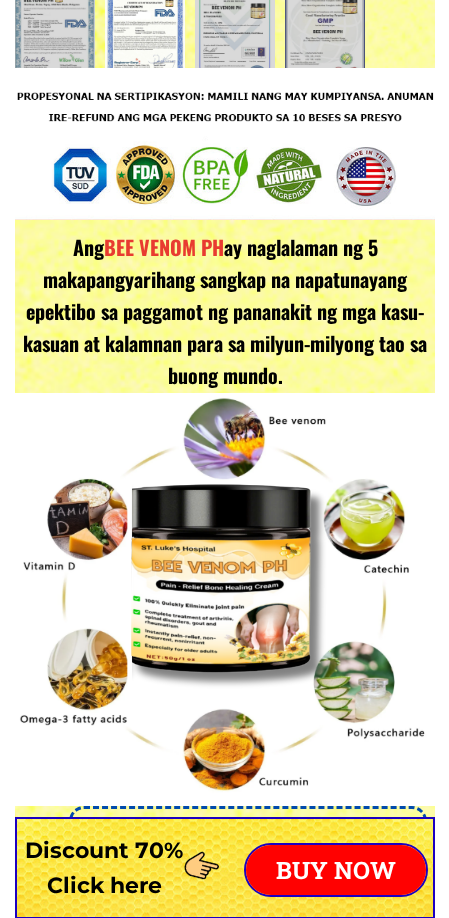 drag, startPoint x: 70, startPoint y: 246, endPoint x: 316, endPoint y: 390, distance: 285.04736 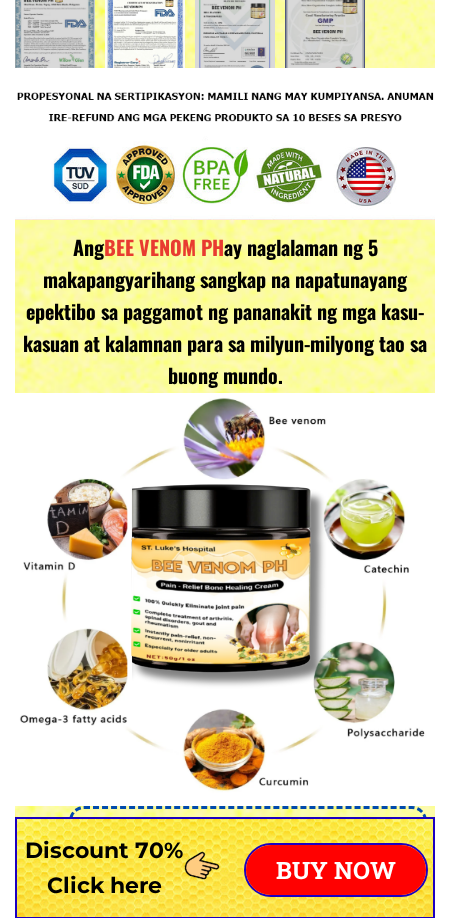 click on "Ang  BEE VENOM PH  ay naglalaman ng 5 makapangyarihang sangkap na napatunayang epektibo sa paggamot ng pananakit ng mga kasu-kasuan at kalamnan para sa milyun-milyong tao sa buong mundo." at bounding box center (225, 311) 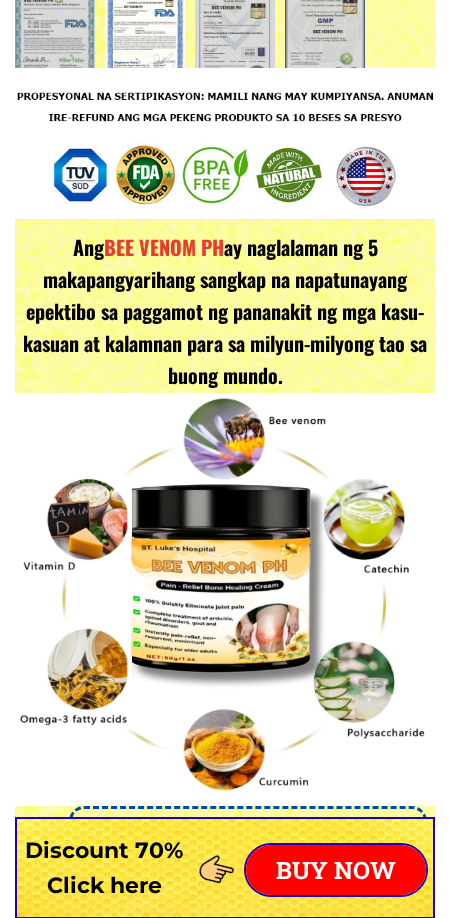 copy on "Ang  BEE VENOM PH  ay naglalaman ng 5 makapangyarihang sangkap na napatunayang epektibo sa paggamot ng pananakit ng mga kasu-kasuan at kalamnan para sa milyun-milyong tao sa buong mundo." 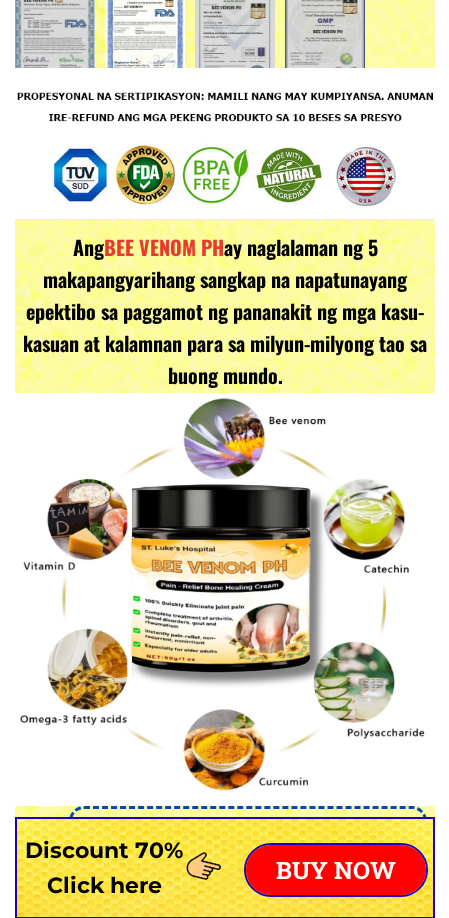 click on "Sertipikadong ligtas ng Kagawaran ng Kalusugan ng Pilipinas at FDA. Mabilis na lunas sa pananakit sa loob lamang ng 5 minuto Napakabisa, walang nasusunog, walang side effect New generation joint pain treatment cream from St. Luke's Hospital Paraan upang makilala ang orihinal na produkto Please Note Tanging ang orihinal na BEE VENOM lamang ang may nakasulat na " ST. Luke's Hospital "  At ang masa ay 50g – isang palatandaan na hindi maaaring pekein.  REAL ! FAKE     Mabilis na paggamot - walang pag-ulit ✅ Pananakit ng likod, leeg at balikat
✅ Pagkabulok, herniated disc
✅ Gout, osteoporosis, pamamanhid sa paa Ang BEE VENOM PH ay lisensyado at garantisado ayon sa mga pamantayan ng FDA at GMP Ang natural na tambalang ito ay mayaman sa biologically active substances na nag-aalok ng maraming benepisyo para sa magkasanib na kalusugan Bee Venom Filtrate: Ang Natural na Powerhouse para sa Arthritis Relief - Mga Anti-inflammatory at Analgesic Effects: Pangunahing Aktibong Sahog: Melittin - Ang  gout" at bounding box center [224, 5895] 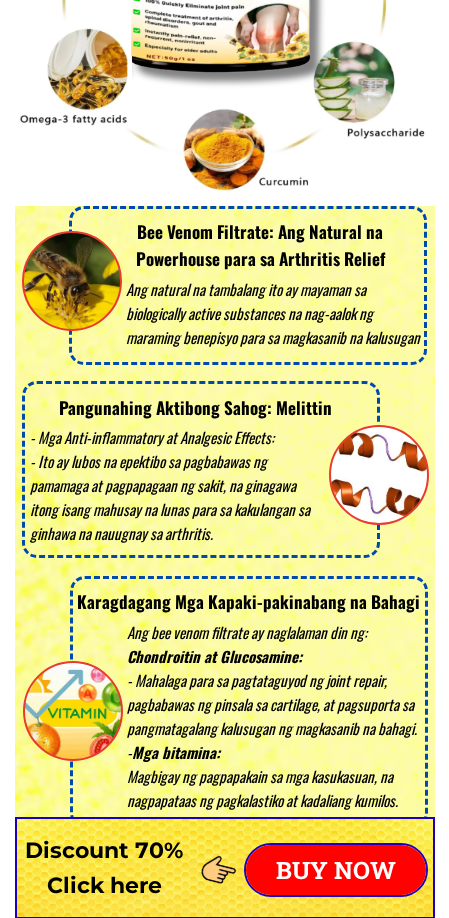 scroll, scrollTop: 4100, scrollLeft: 0, axis: vertical 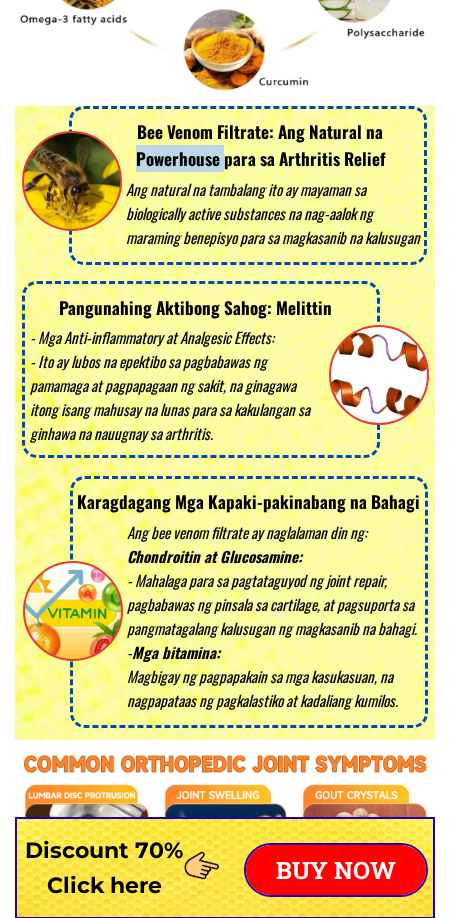 click on "Bee Venom Filtrate: Ang Natural na Powerhouse para sa Arthritis Relief" at bounding box center (260, 145) 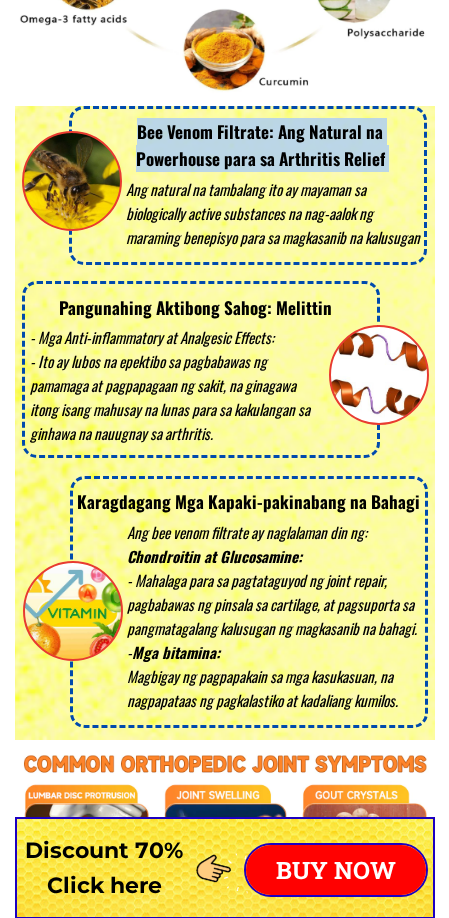 click on "Bee Venom Filtrate: Ang Natural na Powerhouse para sa Arthritis Relief" at bounding box center (260, 145) 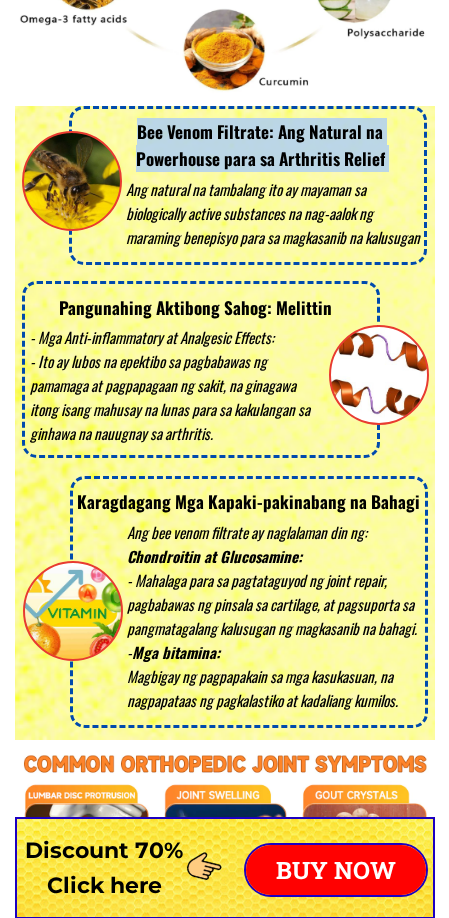 copy on "Bee Venom Filtrate: Ang Natural na Powerhouse para sa Arthritis Relief" 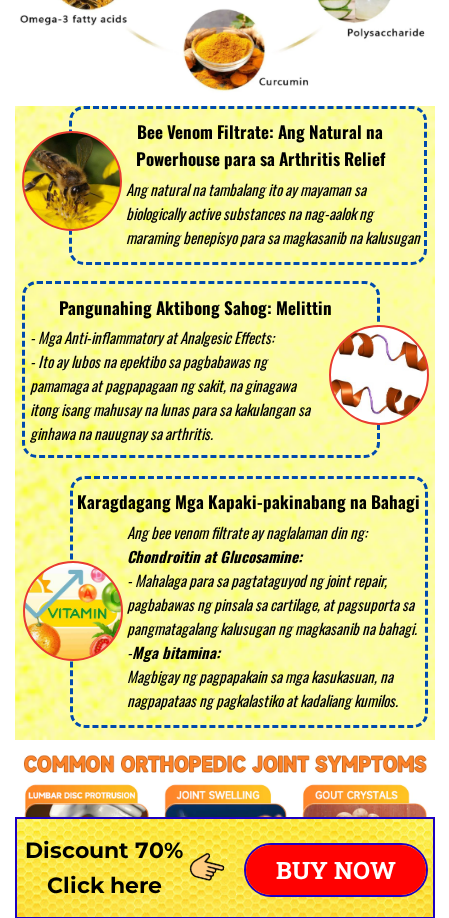 click on "Ang natural na tambalang ito ay mayaman sa biologically active substances na nag-aalok ng maraming benepisyo para sa magkasanib na kalusugan" at bounding box center [274, 213] 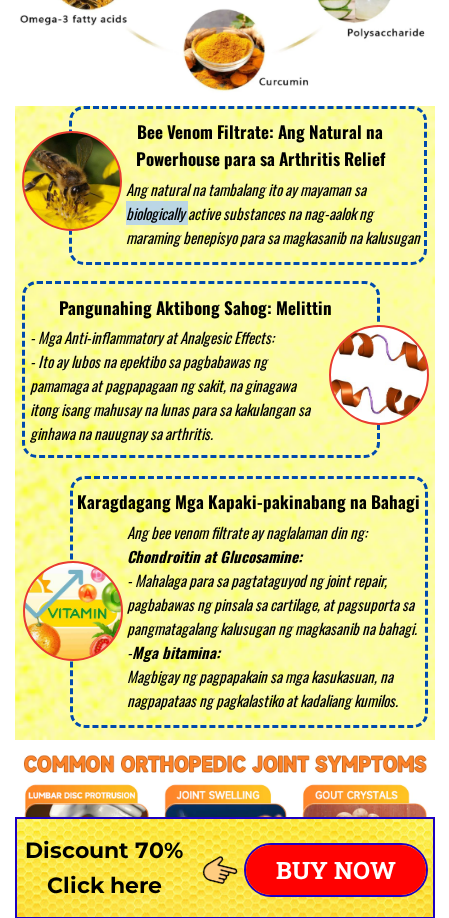 click on "Ang natural na tambalang ito ay mayaman sa biologically active substances na nag-aalok ng maraming benepisyo para sa magkasanib na kalusugan" at bounding box center (274, 213) 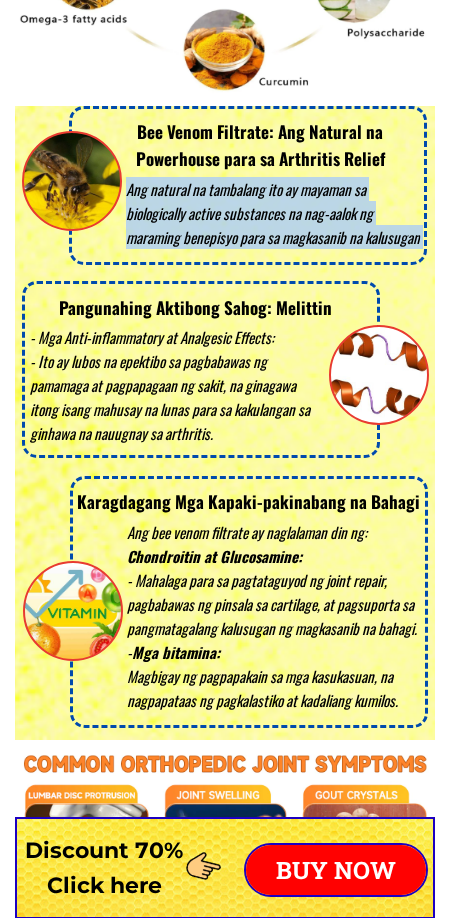 click on "Ang natural na tambalang ito ay mayaman sa biologically active substances na nag-aalok ng maraming benepisyo para sa magkasanib na kalusugan" at bounding box center (274, 213) 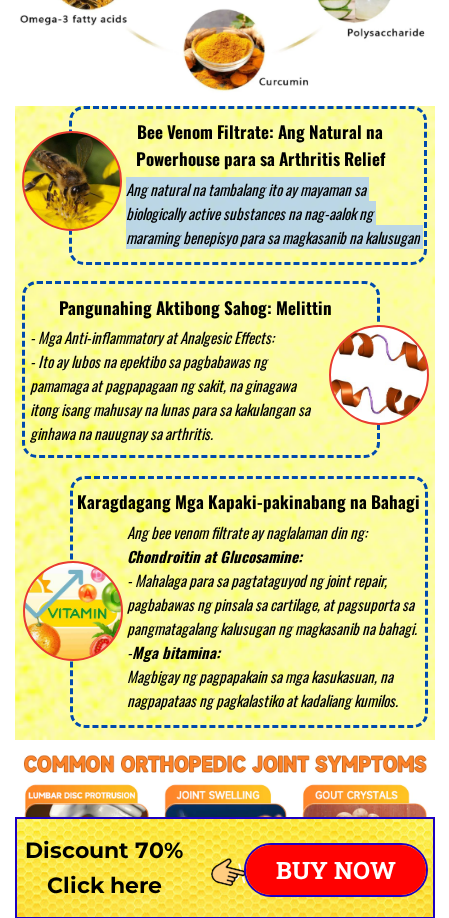 copy on "Ang natural na tambalang ito ay mayaman sa biologically active substances na nag-aalok ng maraming benepisyo para sa magkasanib na kalusugan" 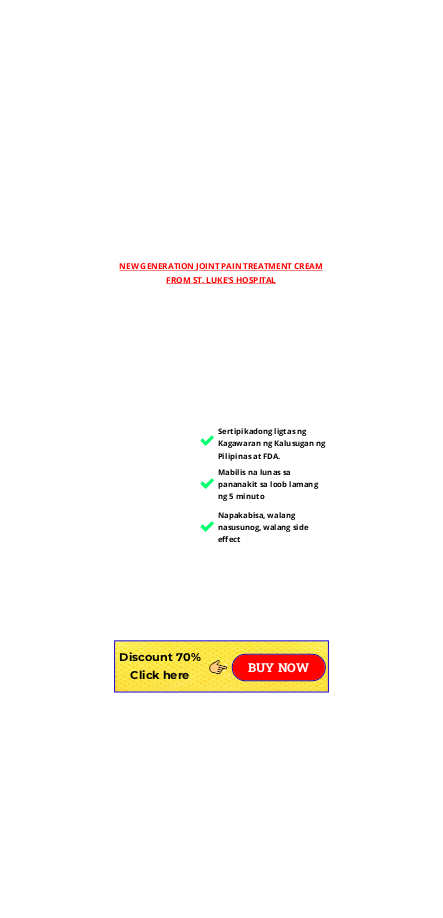 scroll, scrollTop: 4100, scrollLeft: 0, axis: vertical 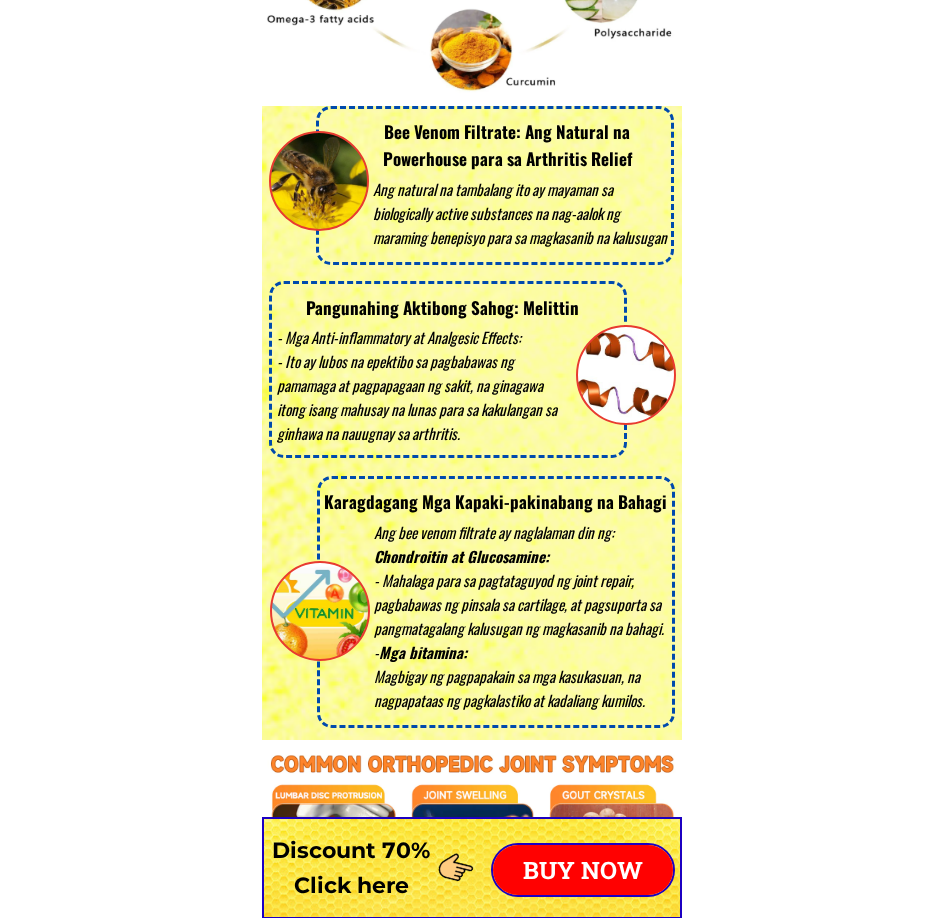click on "Sertipikadong ligtas ng Kagawaran ng Kalusugan ng Pilipinas at FDA. Mabilis na lunas sa pananakit sa loob lamang ng 5 minuto Napakabisa, walang nasusunog, walang side effect New generation joint pain treatment cream from St. Luke's Hospital Paraan upang makilala ang orihinal na produkto Please Note Tanging ang orihinal na BEE VENOM lamang ang may nakasulat na " ST. Luke's Hospital "  At ang masa ay 50g – isang palatandaan na hindi maaaring pekein.  REAL ! FAKE     Mabilis na paggamot - walang pag-ulit ✅ Pananakit ng likod, leeg at balikat
✅ Pagkabulok, herniated disc
✅ Gout, osteoporosis, pamamanhid sa paa Ang BEE VENOM PH ay lisensyado at garantisado ayon sa mga pamantayan ng FDA at GMP Ang natural na tambalang ito ay mayaman sa biologically active substances na nag-aalok ng maraming benepisyo para sa magkasanib na kalusugan Bee Venom Filtrate: Ang Natural na Powerhouse para sa Arthritis Relief - Mga Anti-inflammatory at Analgesic Effects: Pangunahing Aktibong Sahog: Melittin - Ang  gout" at bounding box center (471, 5195) 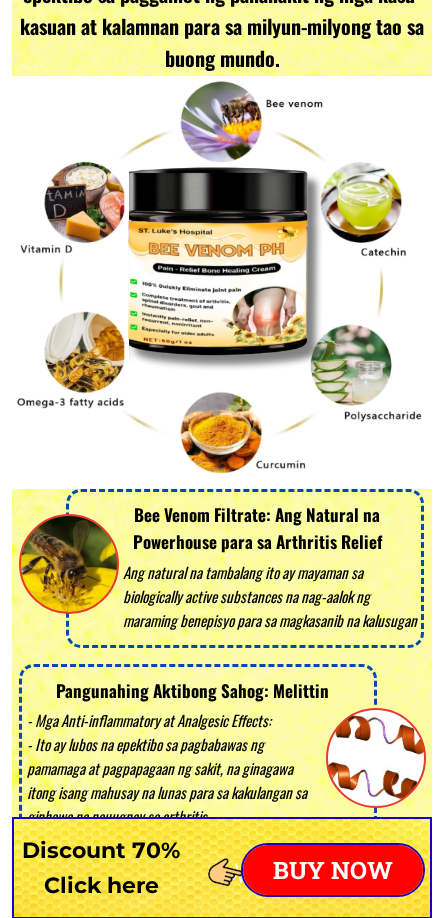 scroll, scrollTop: 3700, scrollLeft: 0, axis: vertical 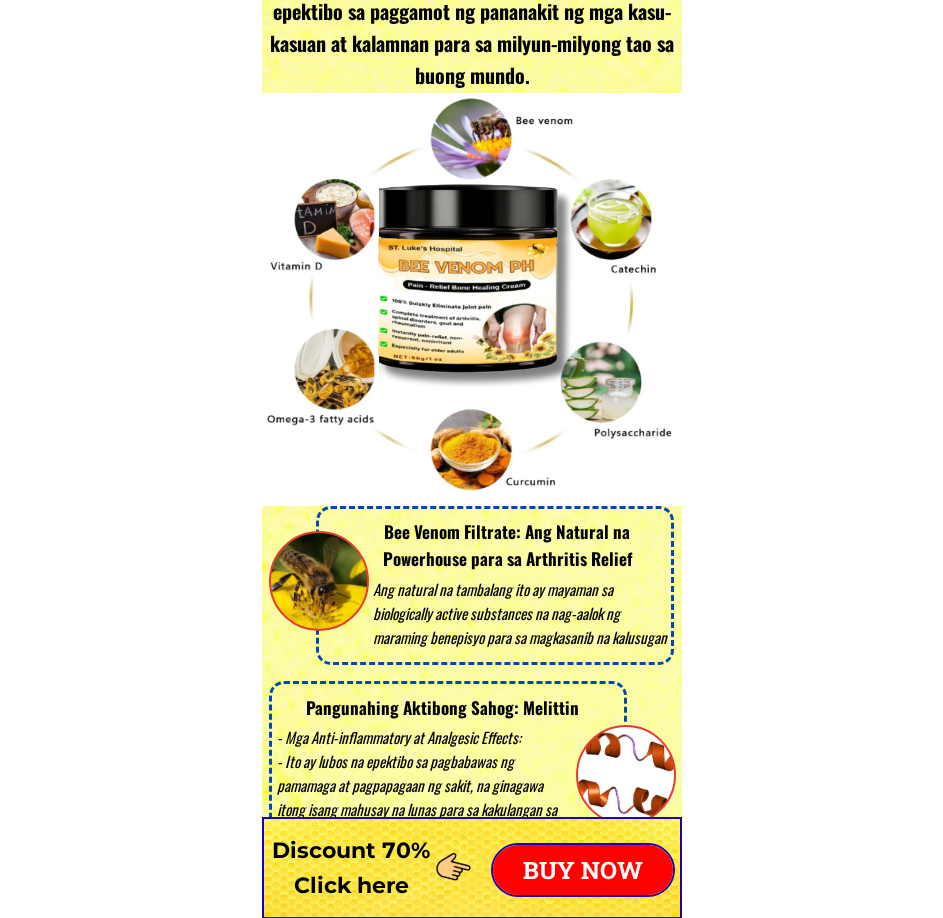 click on "Sertipikadong ligtas ng Kagawaran ng Kalusugan ng Pilipinas at FDA. Mabilis na lunas sa pananakit sa loob lamang ng 5 minuto Napakabisa, walang nasusunog, walang side effect New generation joint pain treatment cream from St. Luke's Hospital Paraan upang makilala ang orihinal na produkto Please Note Tanging ang orihinal na BEE VENOM lamang ang may nakasulat na " ST. Luke's Hospital "  At ang masa ay 50g – isang palatandaan na hindi maaaring pekein.  REAL ! FAKE     Mabilis na paggamot - walang pag-ulit ✅ Pananakit ng likod, leeg at balikat
✅ Pagkabulok, herniated disc
✅ Gout, osteoporosis, pamamanhid sa paa Ang BEE VENOM PH ay lisensyado at garantisado ayon sa mga pamantayan ng FDA at GMP Ang natural na tambalang ito ay mayaman sa biologically active substances na nag-aalok ng maraming benepisyo para sa magkasanib na kalusugan Bee Venom Filtrate: Ang Natural na Powerhouse para sa Arthritis Relief - Mga Anti-inflammatory at Analgesic Effects: Pangunahing Aktibong Sahog: Melittin - Ang  gout" at bounding box center [471, 5595] 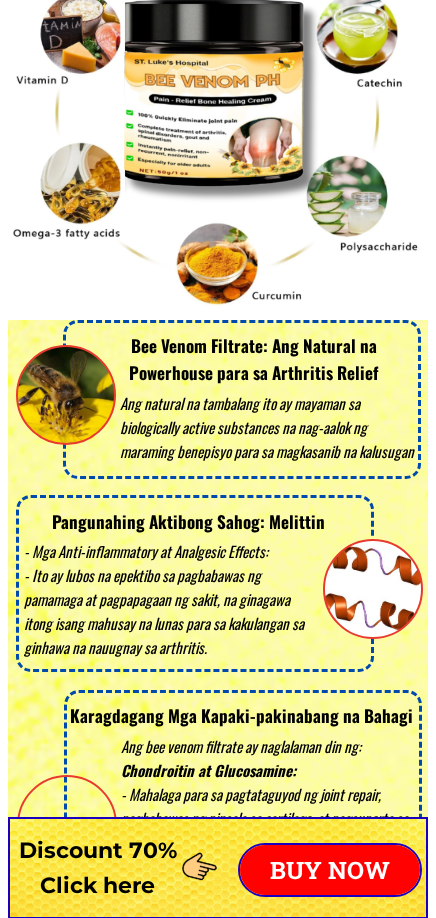 scroll, scrollTop: 3900, scrollLeft: 0, axis: vertical 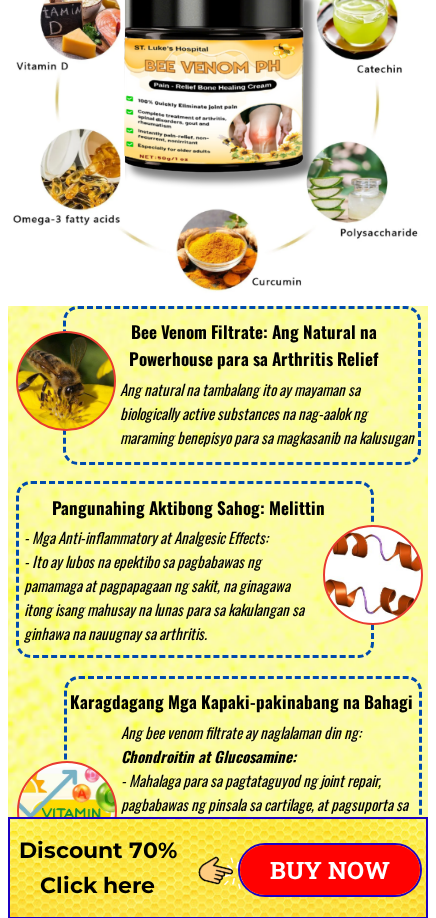 click on "Bee Venom Filtrate: Ang Natural na Powerhouse para sa Arthritis Relief" at bounding box center [254, 345] 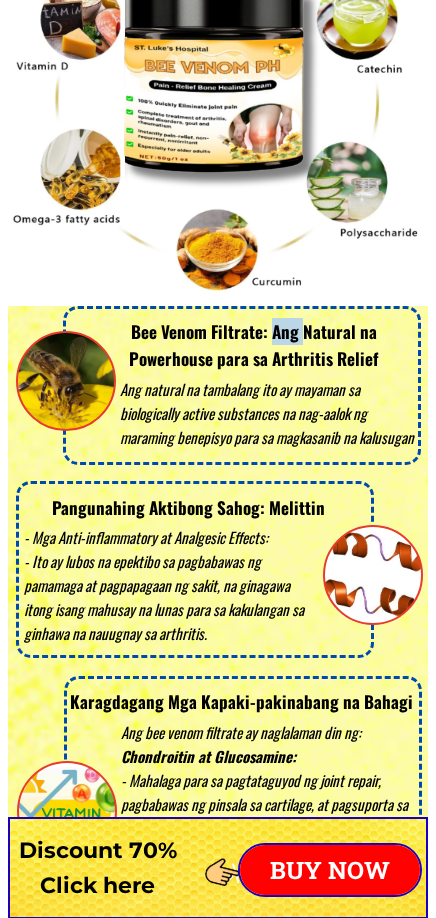 click on "Bee Venom Filtrate: Ang Natural na Powerhouse para sa Arthritis Relief" at bounding box center [254, 345] 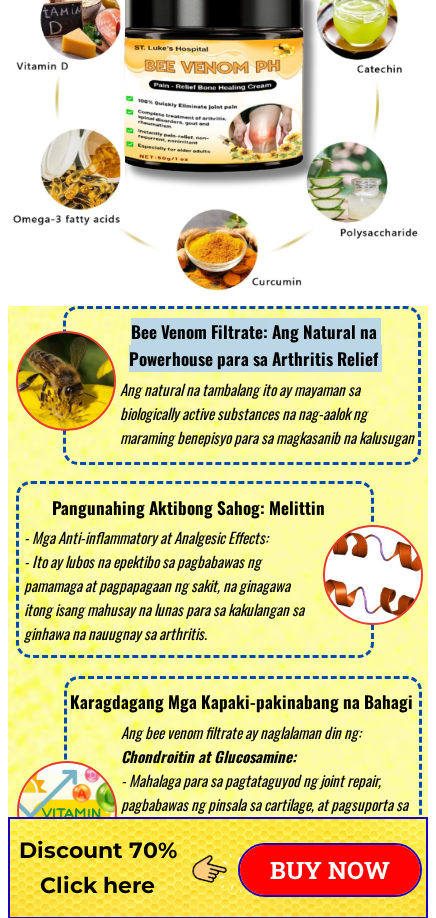 click on "Bee Venom Filtrate: Ang Natural na Powerhouse para sa Arthritis Relief" at bounding box center [254, 345] 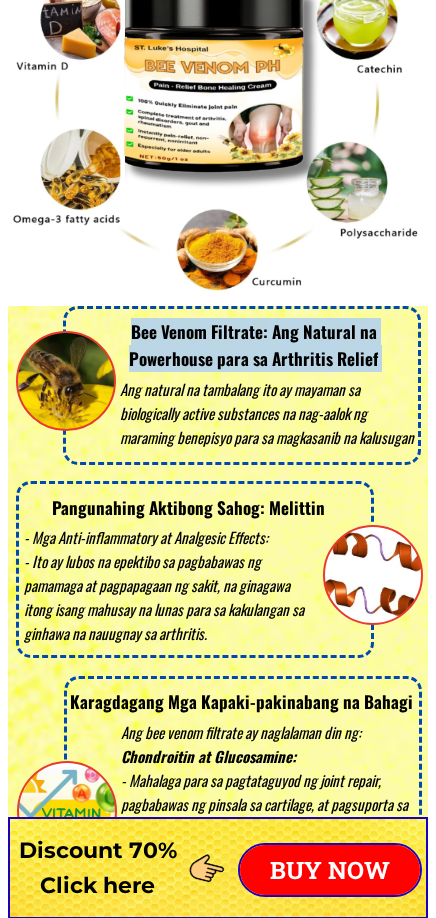 copy on "Bee Venom Filtrate: Ang Natural na Powerhouse para sa Arthritis Relief" 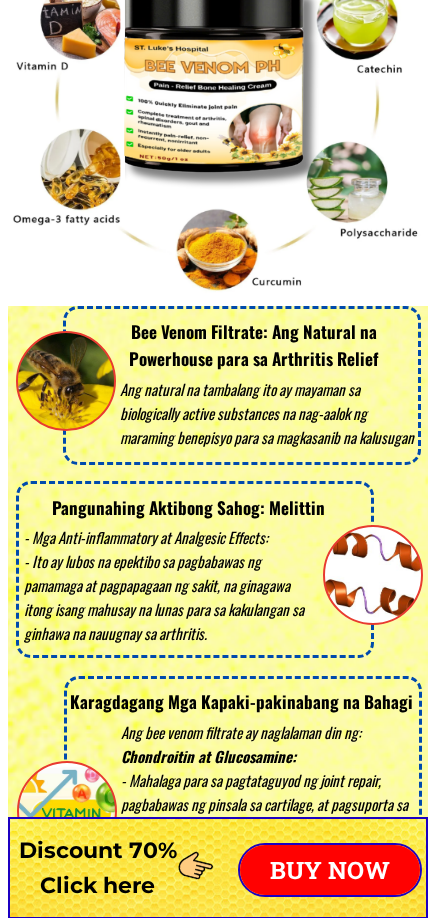 click on "Ang natural na tambalang ito ay mayaman sa biologically active substances na nag-aalok ng maraming benepisyo para sa magkasanib na kalusugan" at bounding box center [268, 413] 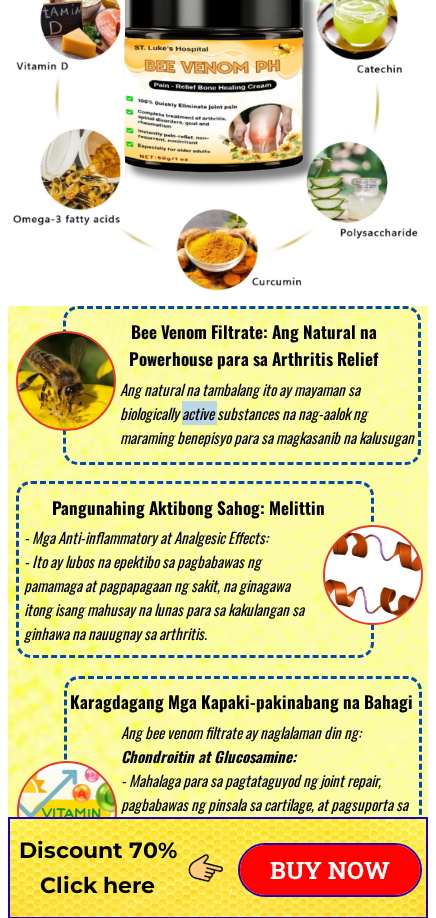 click on "Ang natural na tambalang ito ay mayaman sa biologically active substances na nag-aalok ng maraming benepisyo para sa magkasanib na kalusugan" at bounding box center (268, 413) 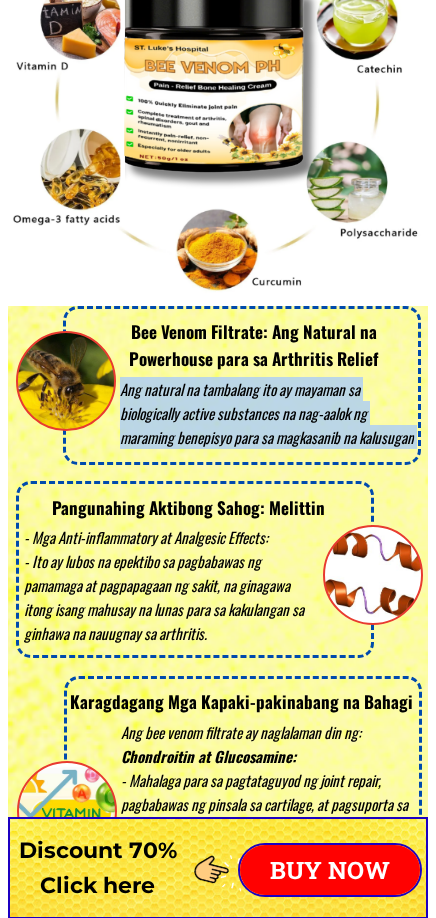 click on "Ang natural na tambalang ito ay mayaman sa biologically active substances na nag-aalok ng maraming benepisyo para sa magkasanib na kalusugan" at bounding box center (268, 413) 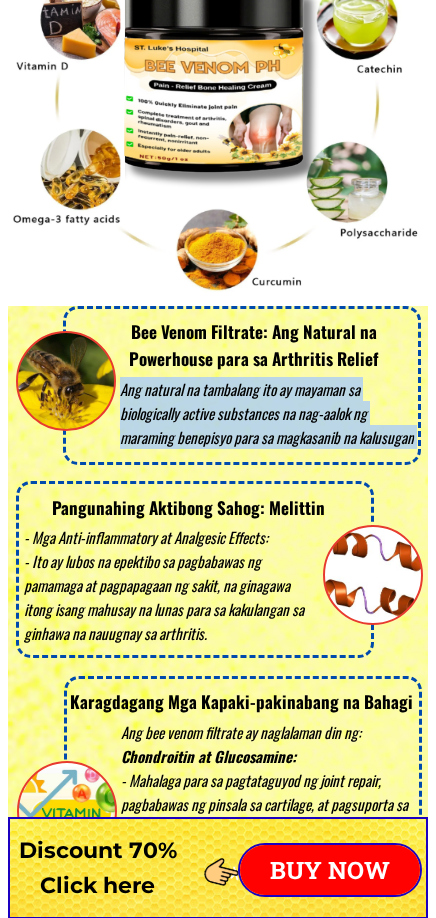 copy on "Ang natural na tambalang ito ay mayaman sa biologically active substances na nag-aalok ng maraming benepisyo para sa magkasanib na kalusugan" 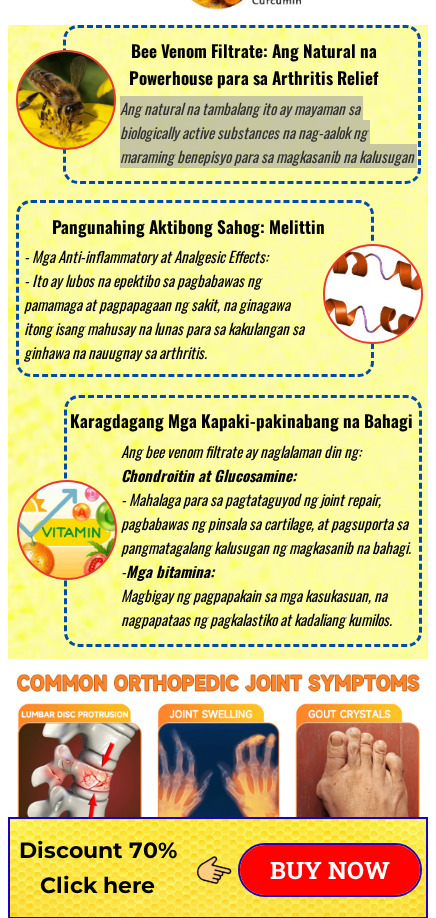 scroll, scrollTop: 4200, scrollLeft: 0, axis: vertical 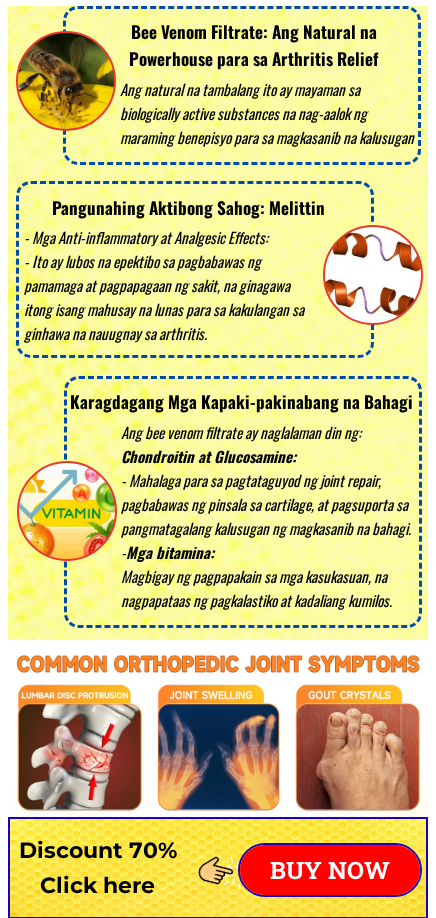 click on "Pangunahing Aktibong Sahog: Melittin" at bounding box center [189, 207] 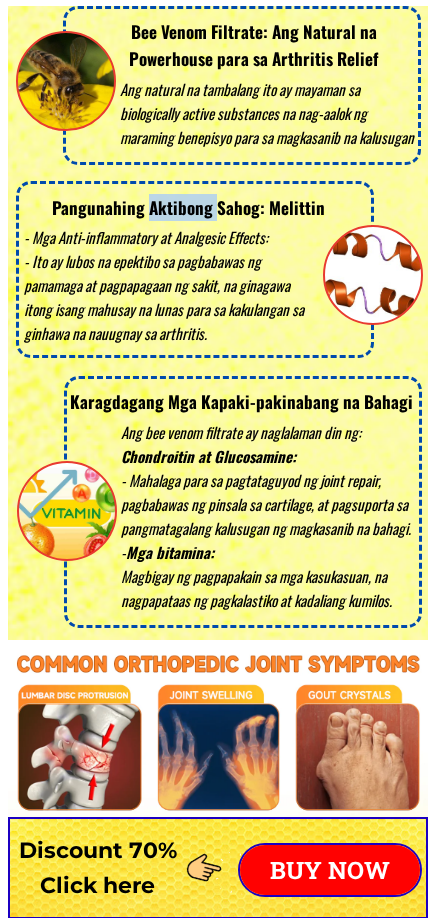 click on "Pangunahing Aktibong Sahog: Melittin" at bounding box center (189, 207) 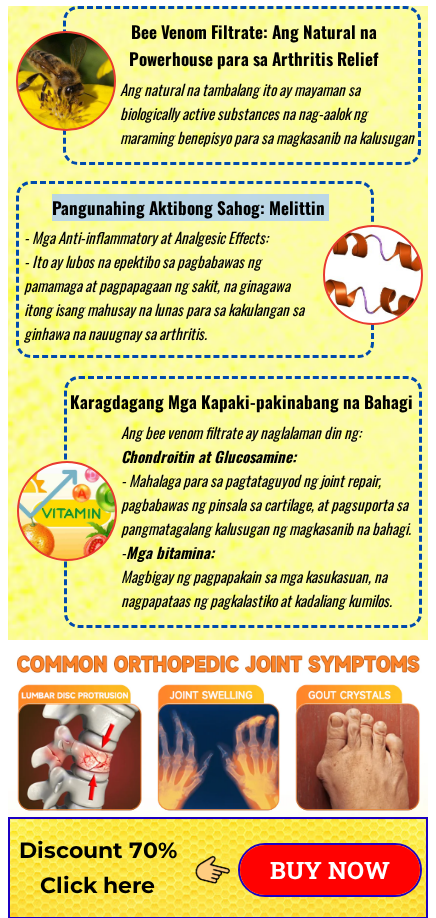 click on "Pangunahing Aktibong Sahog: Melittin" at bounding box center [189, 207] 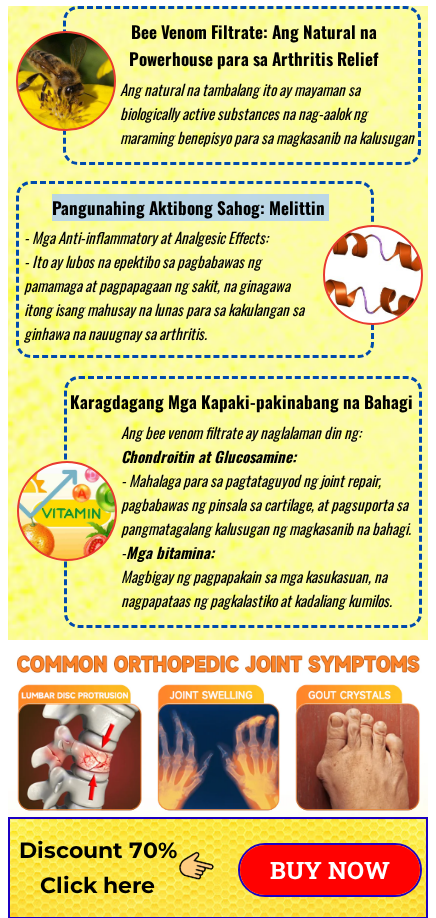 copy on "Pangunahing Aktibong Sahog: Melittin" 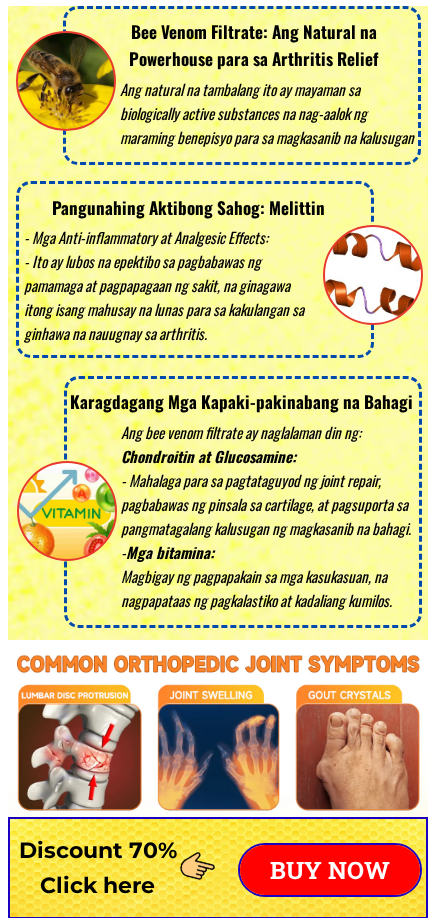 click on "- Mga Anti-inflammatory at Analgesic Effects: - Ito ay lubos na epektibo sa pagbabawas ng pamamaga at pagpapagaan ng sakit, na ginagawa itong isang mahusay na lunas para sa kakulangan sa ginhawa na nauugnay sa arthritis." at bounding box center [169, 285] 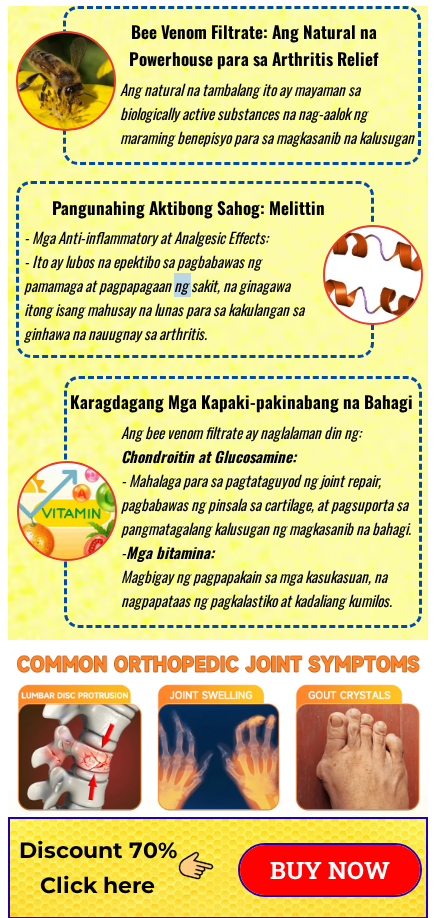 click on "- Mga Anti-inflammatory at Analgesic Effects: - Ito ay lubos na epektibo sa pagbabawas ng pamamaga at pagpapagaan ng sakit, na ginagawa itong isang mahusay na lunas para sa kakulangan sa ginhawa na nauugnay sa arthritis." at bounding box center (169, 285) 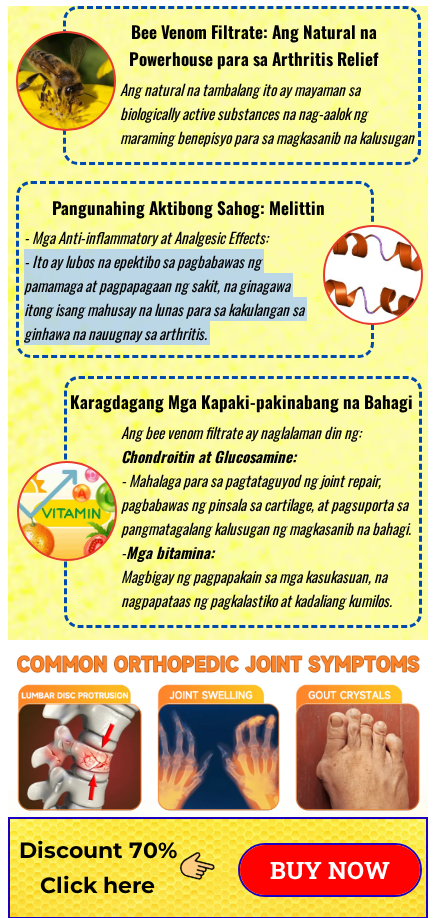 click on "- Mga Anti-inflammatory at Analgesic Effects: - Ito ay lubos na epektibo sa pagbabawas ng pamamaga at pagpapagaan ng sakit, na ginagawa itong isang mahusay na lunas para sa kakulangan sa ginhawa na nauugnay sa arthritis." at bounding box center (169, 285) 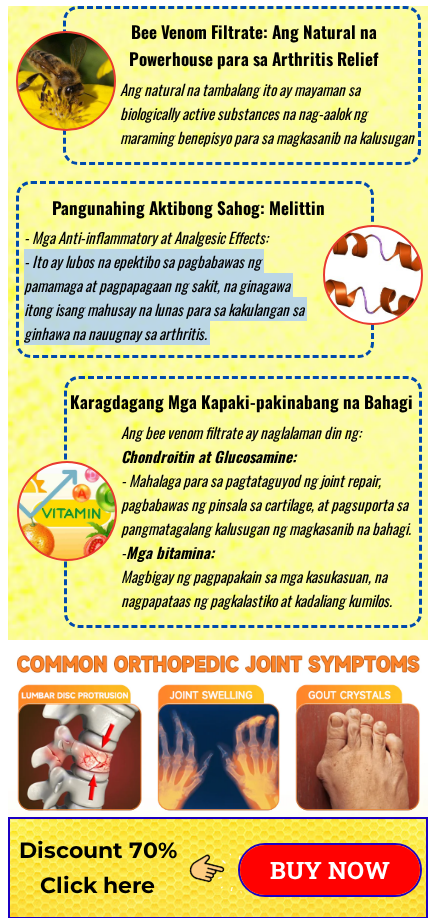 copy on "- Ito ay lubos na epektibo sa pagbabawas ng pamamaga at pagpapagaan ng sakit, na ginagawa itong isang mahusay na lunas para sa kakulangan sa ginhawa na nauugnay sa arthritis." 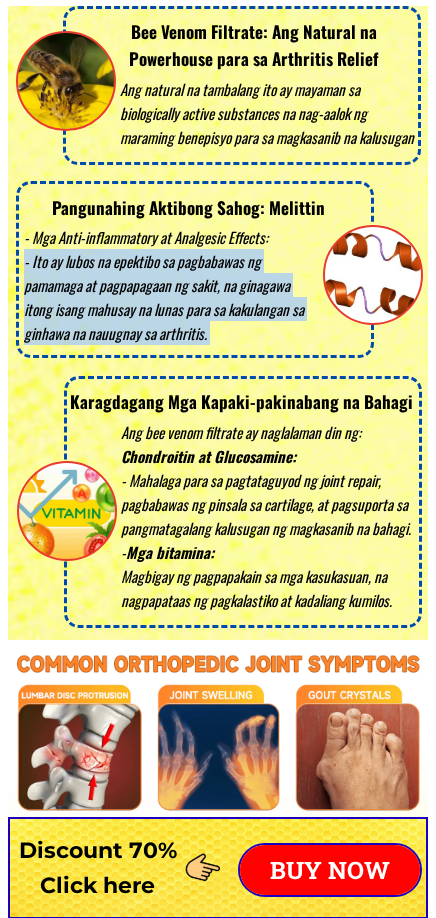 click on "- Mga Anti-inflammatory at Analgesic Effects: - Ito ay lubos na epektibo sa pagbabawas ng pamamaga at pagpapagaan ng sakit, na ginagawa itong isang mahusay na lunas para sa kakulangan sa ginhawa na nauugnay sa arthritis." at bounding box center [169, 285] 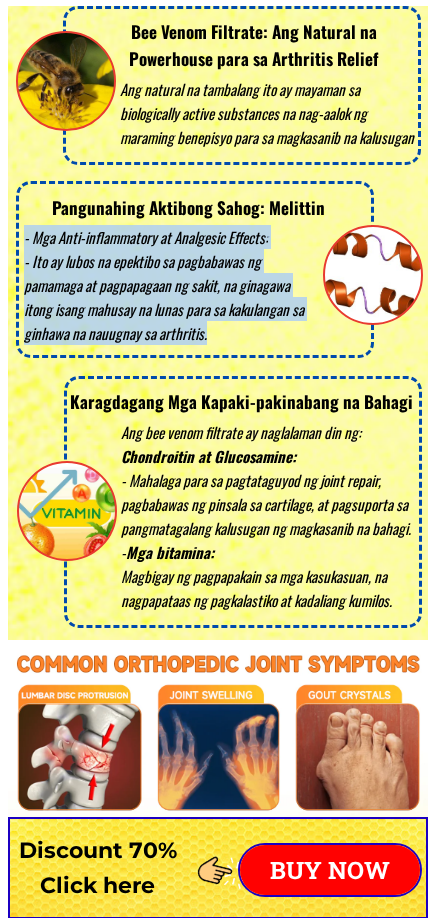 drag, startPoint x: 216, startPoint y: 338, endPoint x: 24, endPoint y: 247, distance: 212.47353 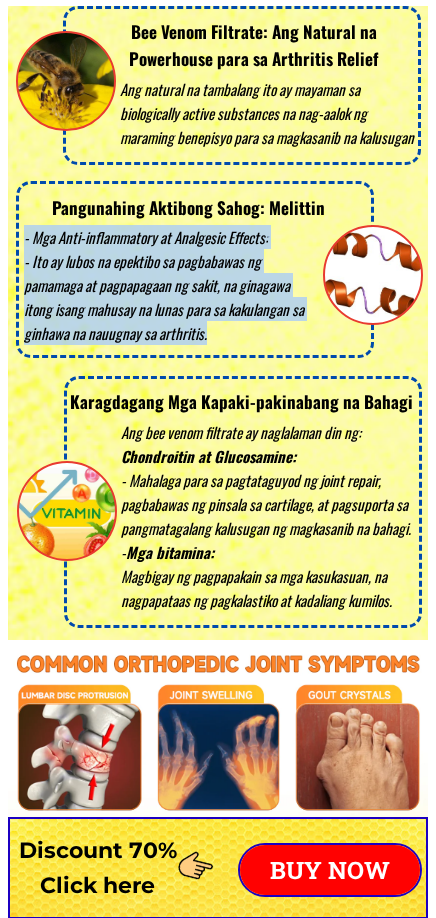 click on "- Mga Anti-inflammatory at Analgesic Effects: - Ito ay lubos na epektibo sa pagbabawas ng pamamaga at pagpapagaan ng sakit, na ginagawa itong isang mahusay na lunas para sa kakulangan sa ginhawa na nauugnay sa arthritis." at bounding box center [169, 285] 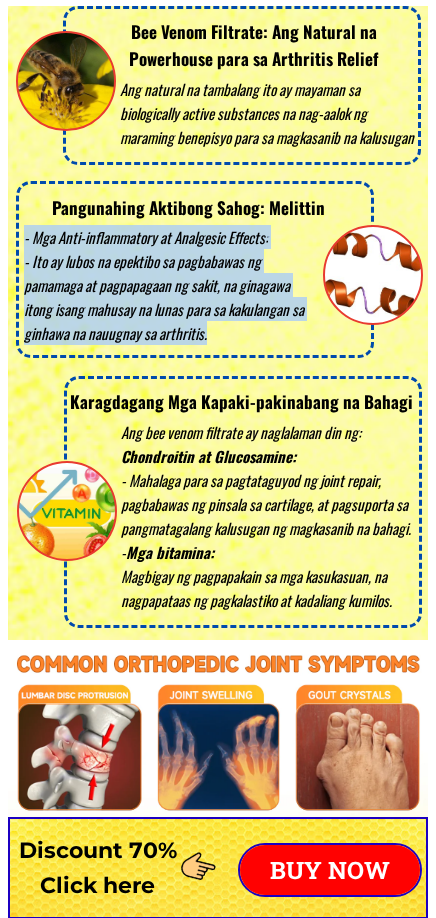 copy on "- Mga Anti-inflammatory at Analgesic Effects: - Ito ay lubos na epektibo sa pagbabawas ng pamamaga at pagpapagaan ng sakit, na ginagawa itong isang mahusay na lunas para sa kakulangan sa ginhawa na nauugnay sa arthritis." 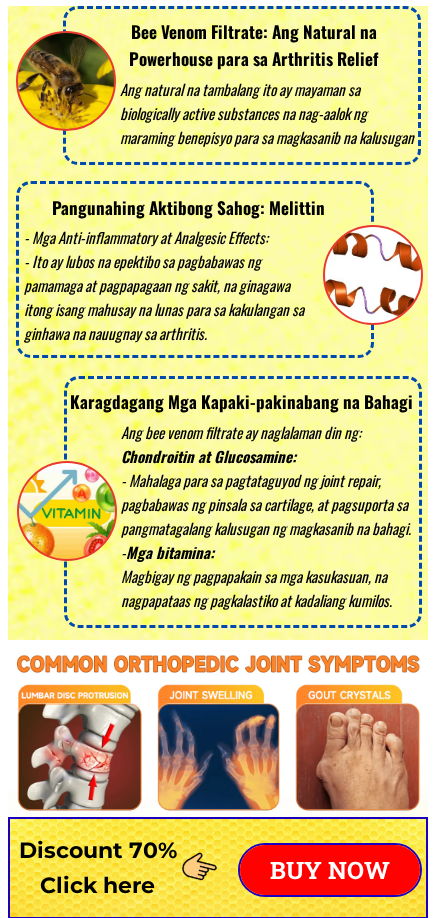 click on "Karagdagang Mga Kapaki-pakinabang na Bahagi" at bounding box center (242, 401) 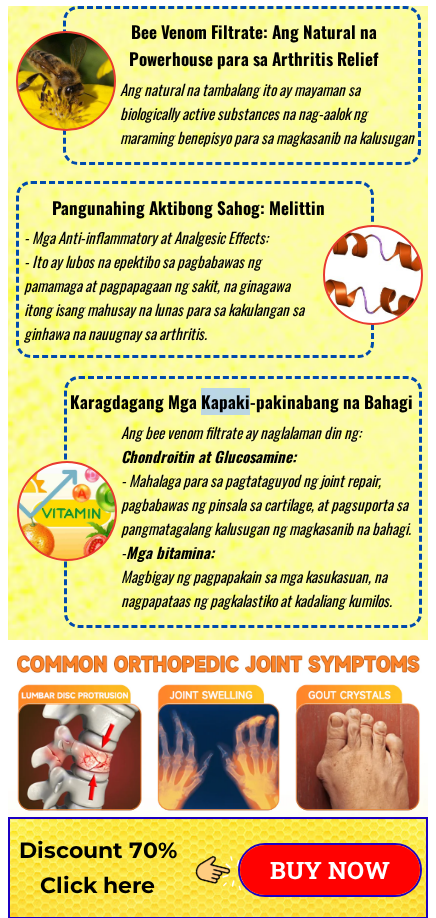 click on "Karagdagang Mga Kapaki-pakinabang na Bahagi" at bounding box center (242, 401) 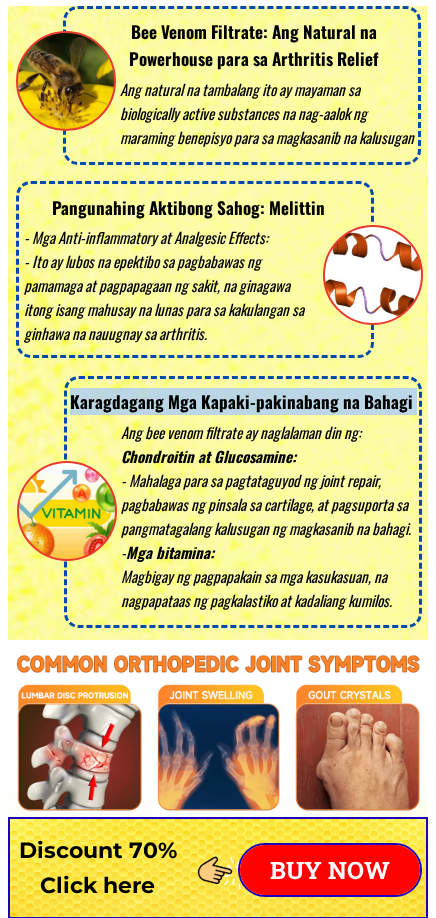click on "Karagdagang Mga Kapaki-pakinabang na Bahagi" at bounding box center [242, 401] 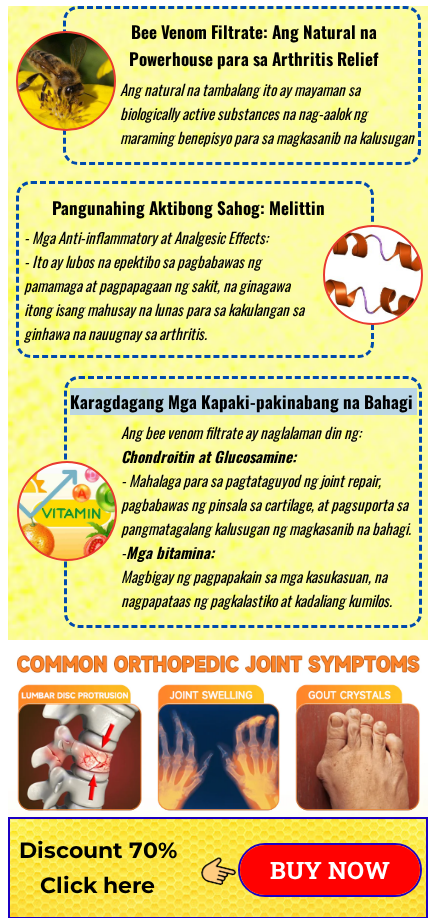 copy on "Karagdagang Mga Kapaki-pakinabang na Bahagi" 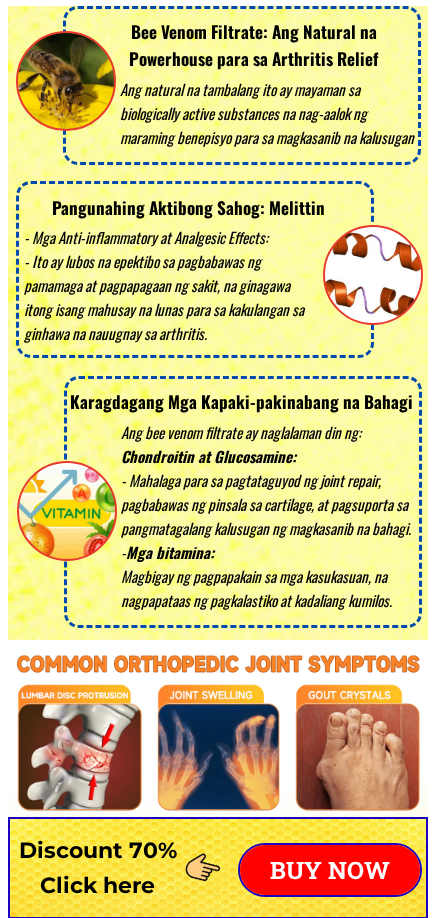 click on "Ang bee venom filtrate ay naglalaman din ng: Chondroitin at Glucosamine: - Mahalaga para sa pagtataguyod ng joint repair, pagbabawas ng pinsala sa cartilage, at pagsuporta sa pangmatagalang kalusugan ng magkasanib na bahagi. -  Mga bitamina: Magbigay ng pagpapakain sa mga kasukasuan, na nagpapataas ng pagkalastiko at kadaliang kumilos." at bounding box center [269, 516] 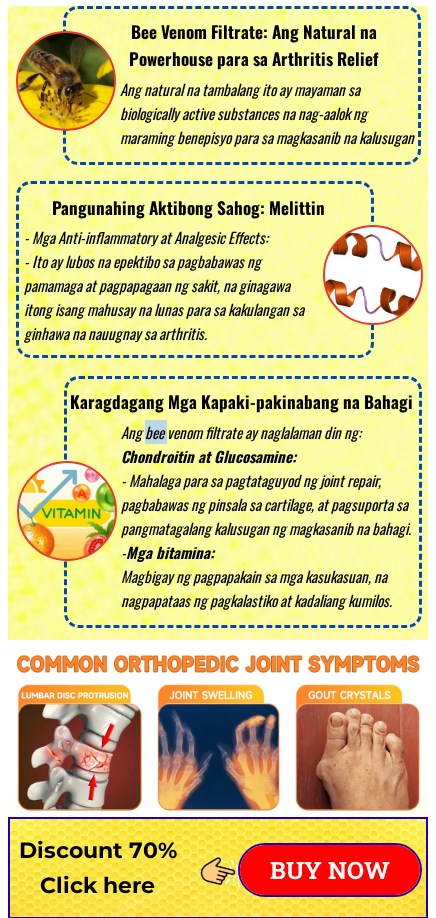 click on "Ang bee venom filtrate ay naglalaman din ng: Chondroitin at Glucosamine: - Mahalaga para sa pagtataguyod ng joint repair, pagbabawas ng pinsala sa cartilage, at pagsuporta sa pangmatagalang kalusugan ng magkasanib na bahagi. -  Mga bitamina: Magbigay ng pagpapakain sa mga kasukasuan, na nagpapataas ng pagkalastiko at kadaliang kumilos." at bounding box center (269, 516) 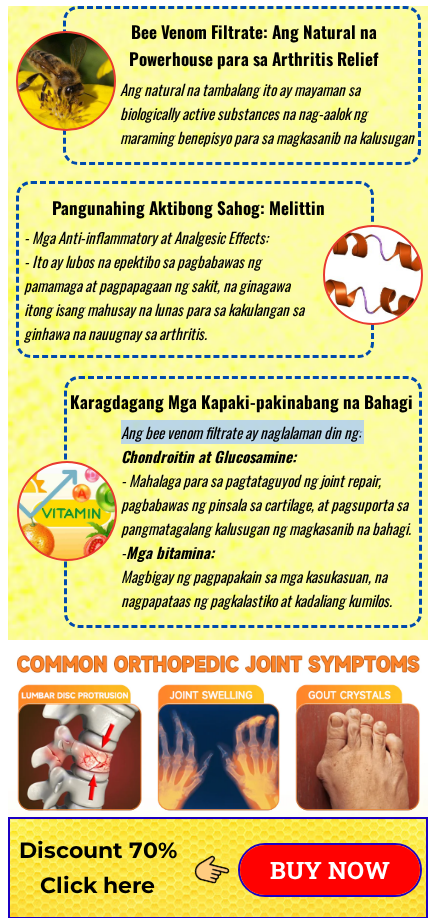 click on "Ang bee venom filtrate ay naglalaman din ng: Chondroitin at Glucosamine: - Mahalaga para sa pagtataguyod ng joint repair, pagbabawas ng pinsala sa cartilage, at pagsuporta sa pangmatagalang kalusugan ng magkasanib na bahagi. -  Mga bitamina: Magbigay ng pagpapakain sa mga kasukasuan, na nagpapataas ng pagkalastiko at kadaliang kumilos." at bounding box center [269, 516] 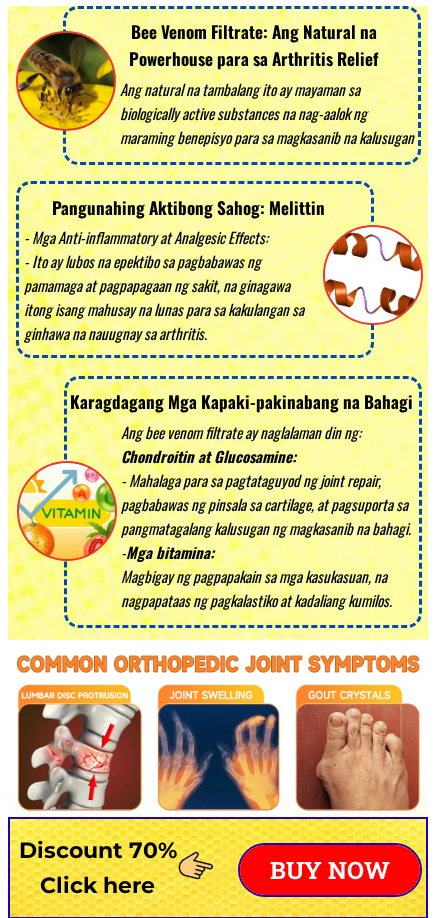 click on "Chondroitin at Glucosamine:" at bounding box center (208, 456) 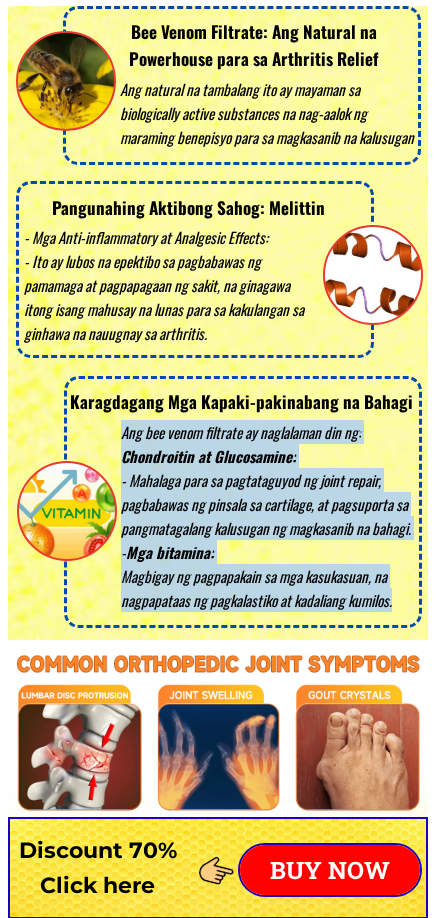 drag, startPoint x: 123, startPoint y: 431, endPoint x: 398, endPoint y: 605, distance: 325.42435 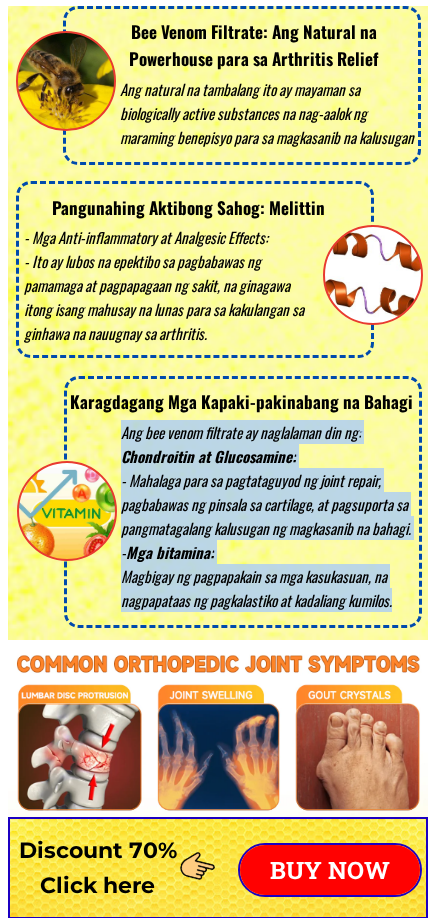 click on "Ang bee venom filtrate ay naglalaman din ng: Chondroitin at Glucosamine: - Mahalaga para sa pagtataguyod ng joint repair, pagbabawas ng pinsala sa cartilage, at pagsuporta sa pangmatagalang kalusugan ng magkasanib na bahagi. -  Mga bitamina: Magbigay ng pagpapakain sa mga kasukasuan, na nagpapataas ng pagkalastiko at kadaliang kumilos." at bounding box center [269, 516] 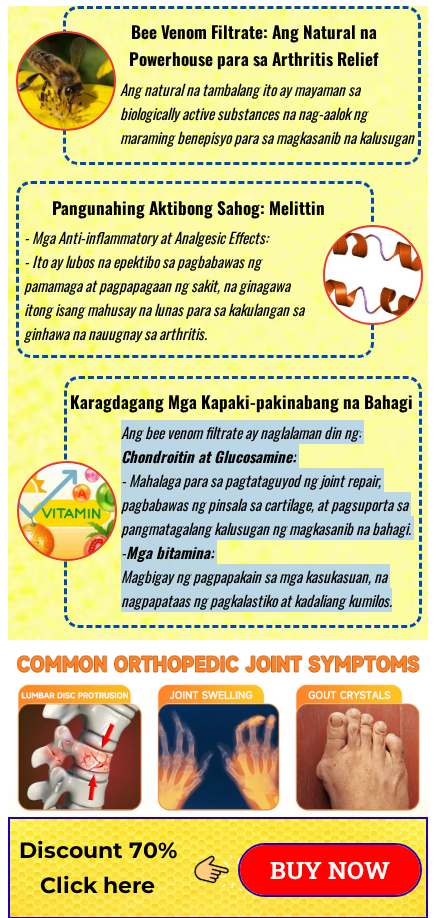 copy on "Ang bee venom filtrate ay naglalaman din ng: Chondroitin at Glucosamine: - Mahalaga para sa pagtataguyod ng joint repair, pagbabawas ng pinsala sa cartilage, at pagsuporta sa pangmatagalang kalusugan ng magkasanib na bahagi. -  Mga bitamina: Magbigay ng pagpapakain sa mga kasukasuan, na nagpapataas ng pagkalastiko at kadaliang kumilos." 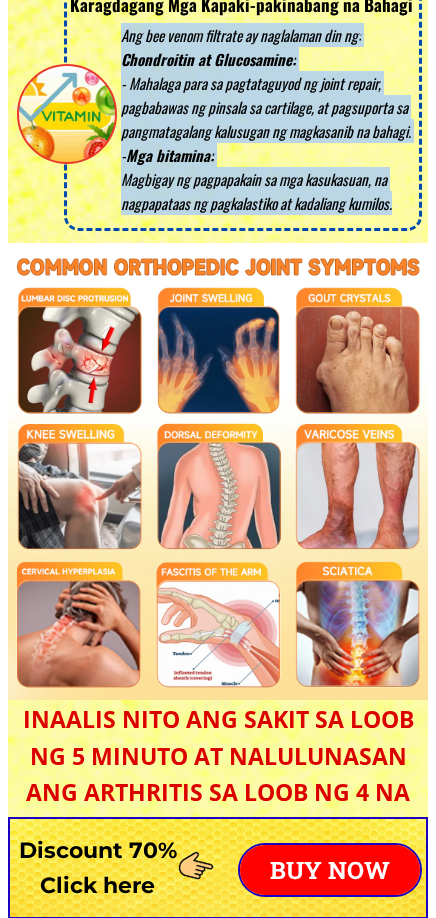 scroll, scrollTop: 4203, scrollLeft: 0, axis: vertical 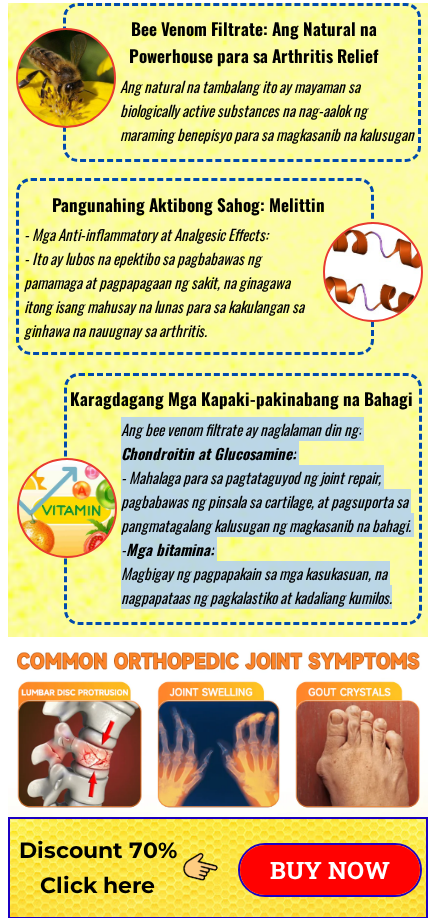 click on "Ang bee venom filtrate ay naglalaman din ng: Chondroitin at Glucosamine: - Mahalaga para sa pagtataguyod ng joint repair, pagbabawas ng pinsala sa cartilage, at pagsuporta sa pangmatagalang kalusugan ng magkasanib na bahagi. -  Mga bitamina: Magbigay ng pagpapakain sa mga kasukasuan, na nagpapataas ng pagkalastiko at kadaliang kumilos." at bounding box center (269, 513) 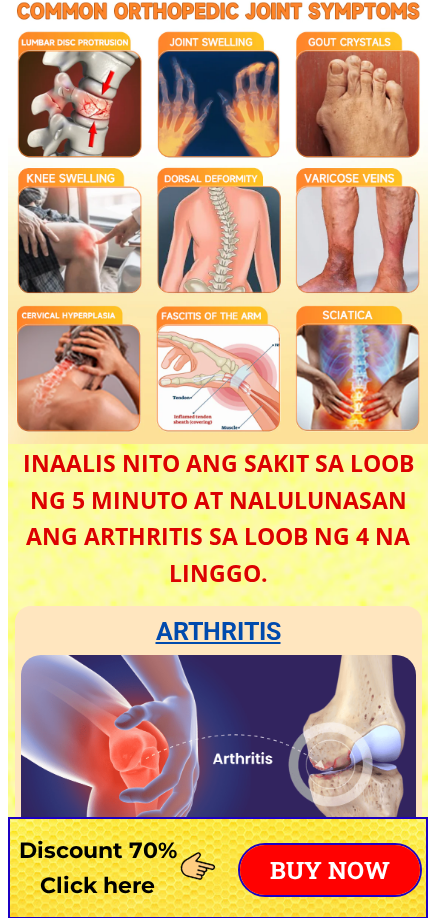 scroll, scrollTop: 4803, scrollLeft: 0, axis: vertical 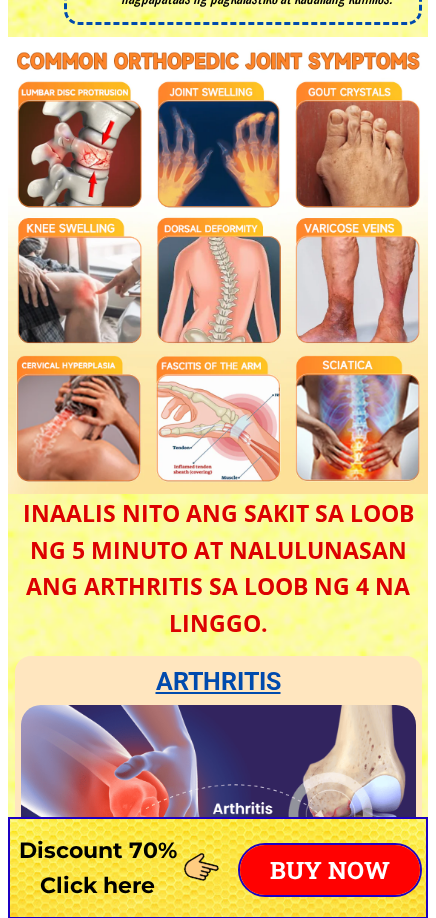 click on "INAALIS NITO ANG SAKIT SA LOOB NG 5 MINUTO AT NALULUNASAN ANG ARTHRITIS SA LOOB NG 4 NA LINGGO." at bounding box center [218, 568] 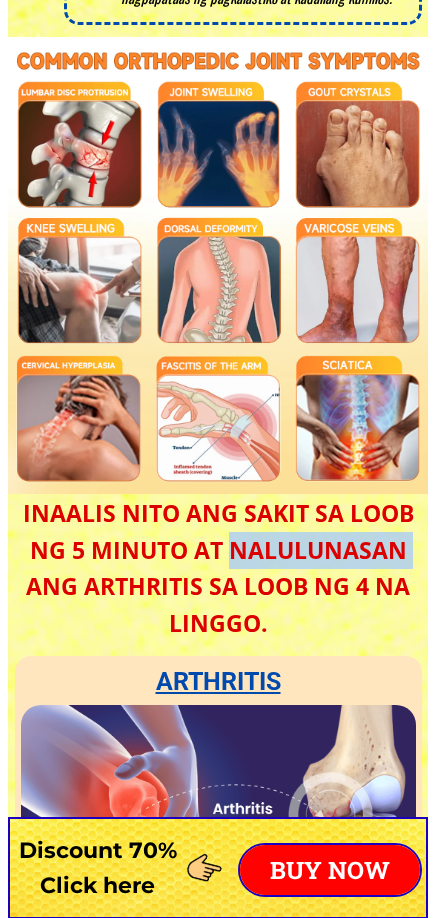 click on "INAALIS NITO ANG SAKIT SA LOOB NG 5 MINUTO AT NALULUNASAN ANG ARTHRITIS SA LOOB NG 4 NA LINGGO." at bounding box center [218, 568] 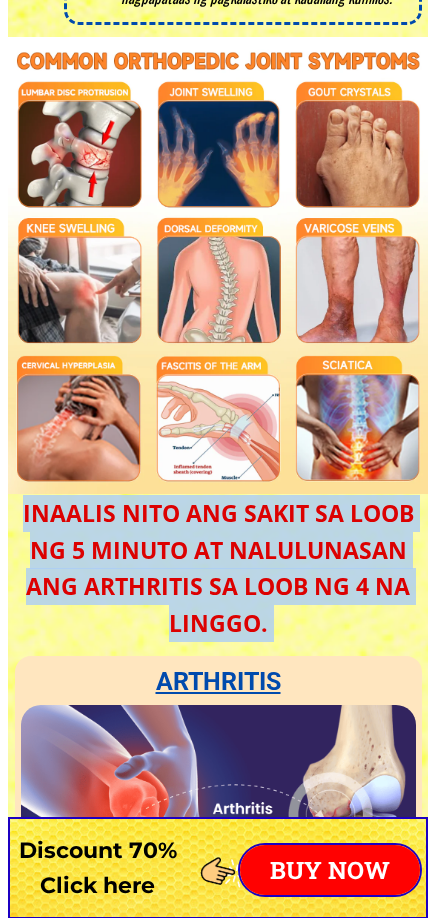 click on "INAALIS NITO ANG SAKIT SA LOOB NG 5 MINUTO AT NALULUNASAN ANG ARTHRITIS SA LOOB NG 4 NA LINGGO." at bounding box center (218, 568) 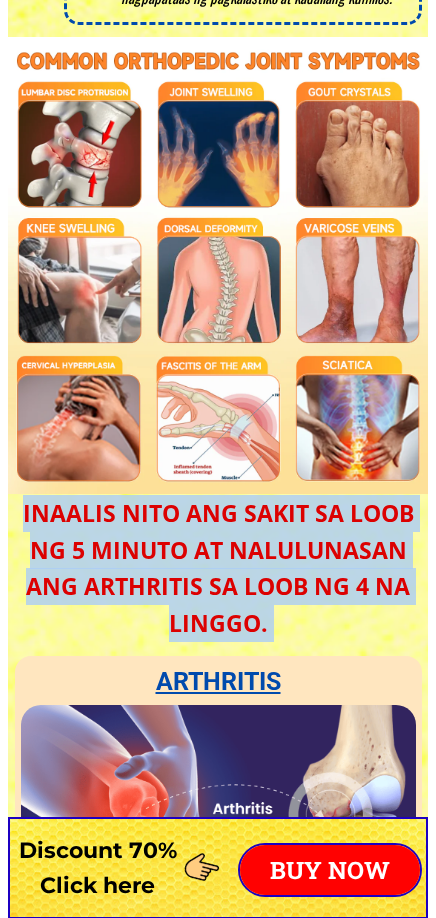 copy on "INAALIS NITO ANG SAKIT SA LOOB NG 5 MINUTO AT NALULUNASAN ANG ARTHRITIS SA LOOB NG 4 NA LINGGO." 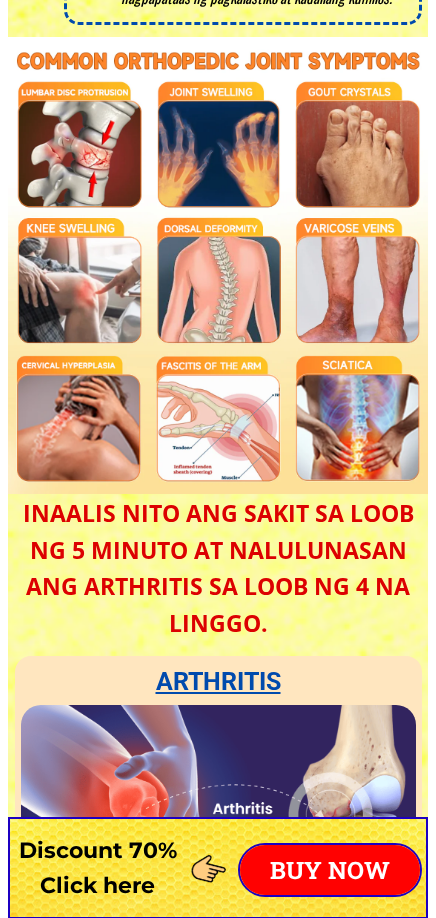 click on "arthritis Osteoarthritis gout     Warning Kapag hindi naagapan, maaari itong humantong sa kapansanan at permanenteng paralisis. INAALIS NITO ANG SAKIT SA LOOB NG 5 MINUTO AT NALULUNASAN ANG ARTHRITIS SA LOOB NG 4 NA LINGGO." at bounding box center [218, 887] 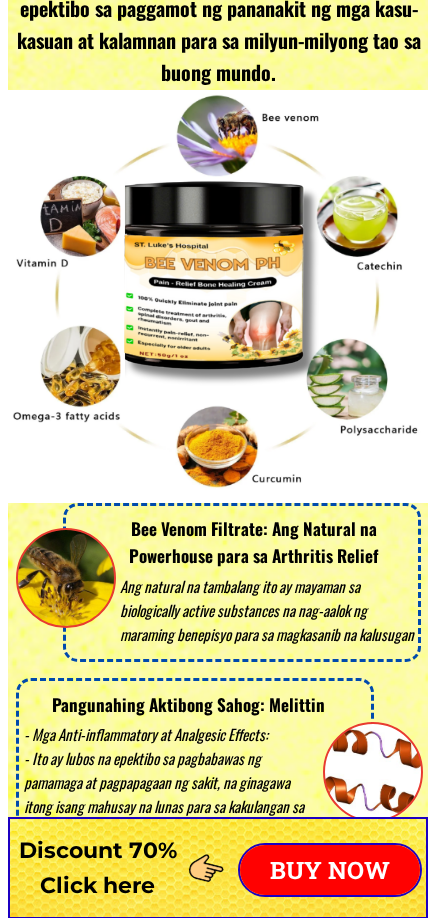scroll, scrollTop: 3603, scrollLeft: 0, axis: vertical 